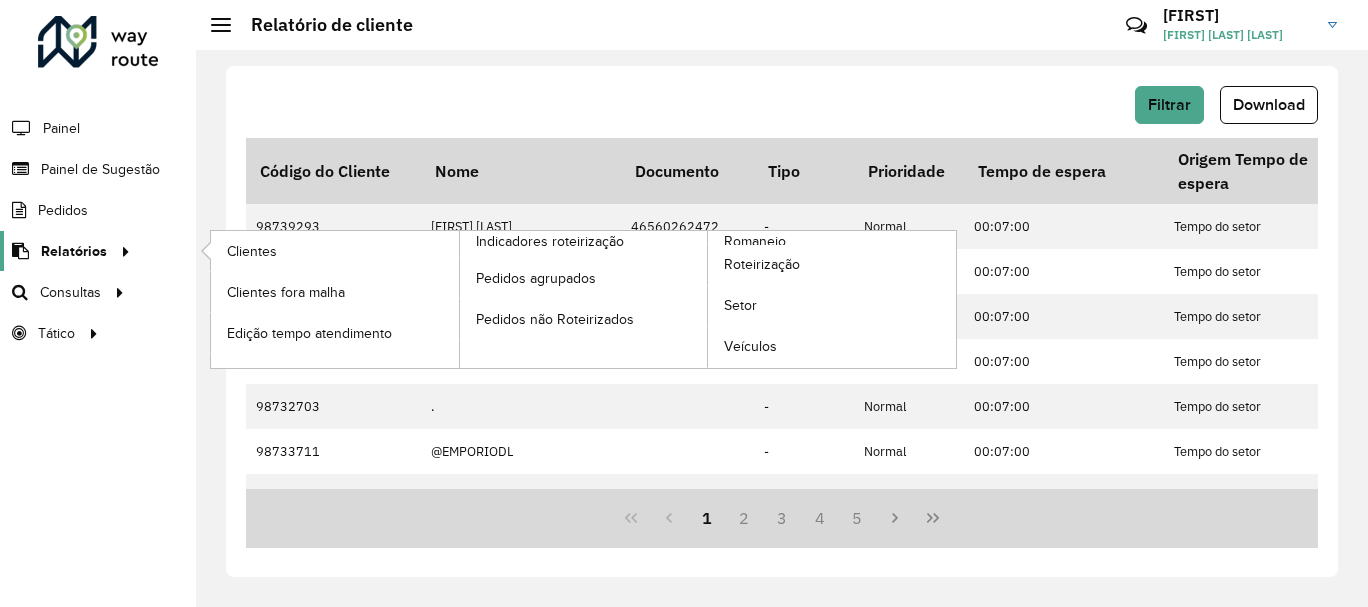 scroll, scrollTop: 0, scrollLeft: 0, axis: both 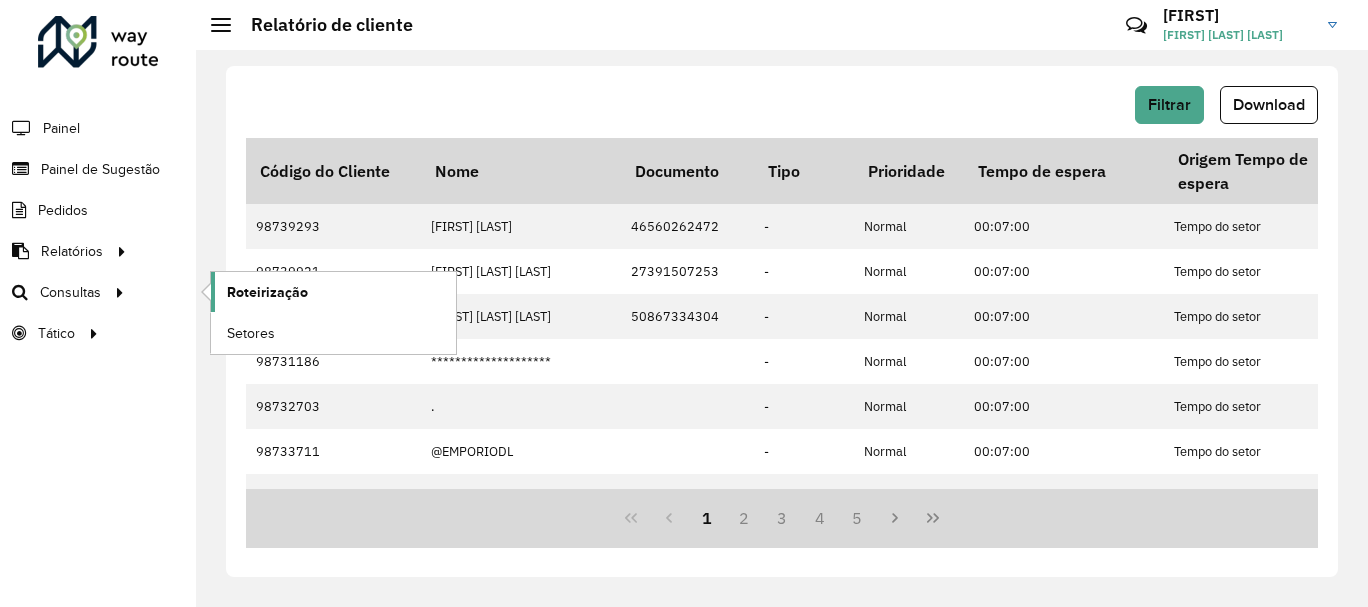 click on "Roteirização" 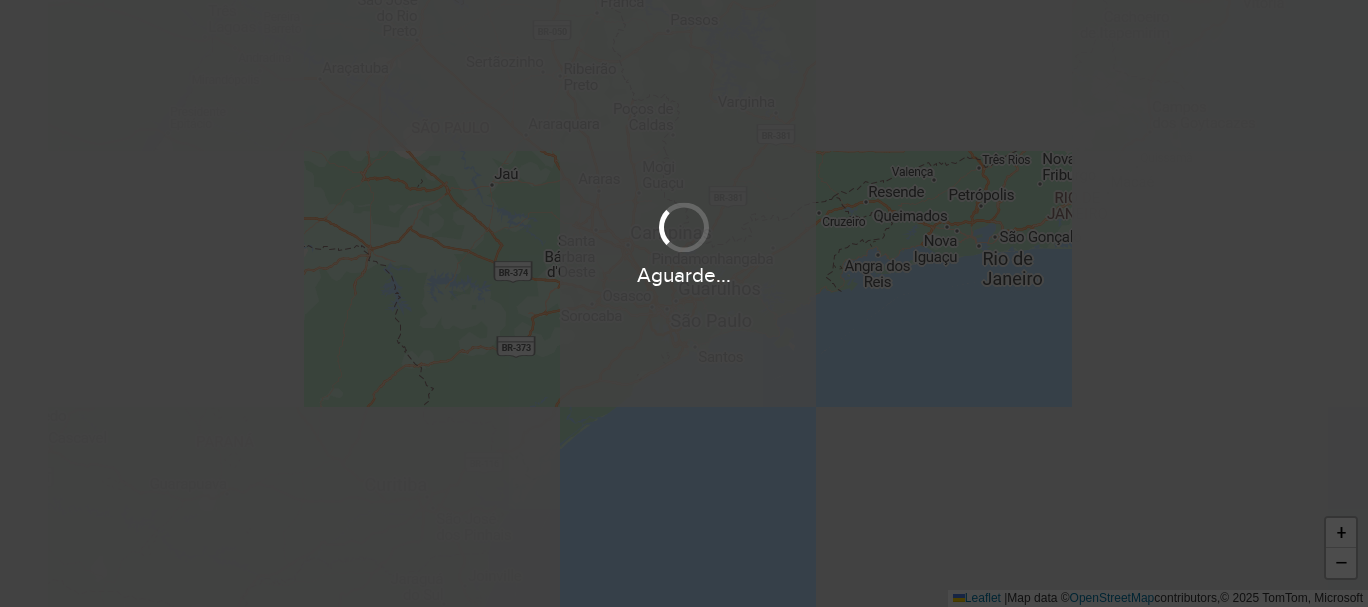 scroll, scrollTop: 0, scrollLeft: 0, axis: both 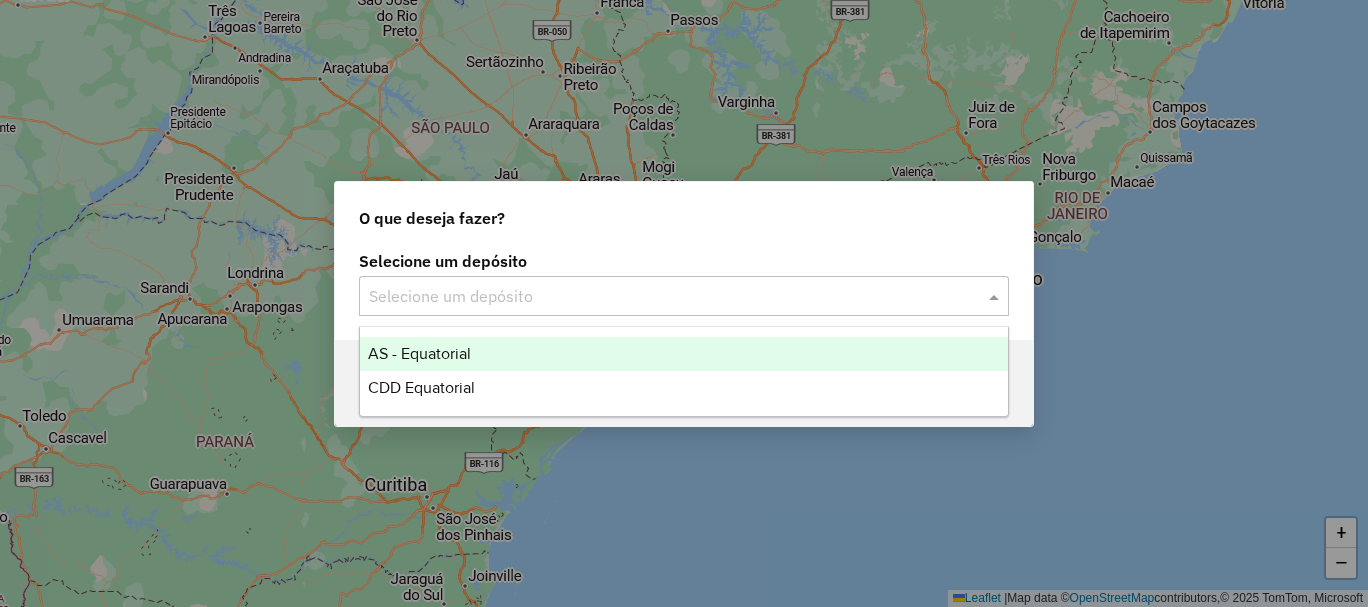 click 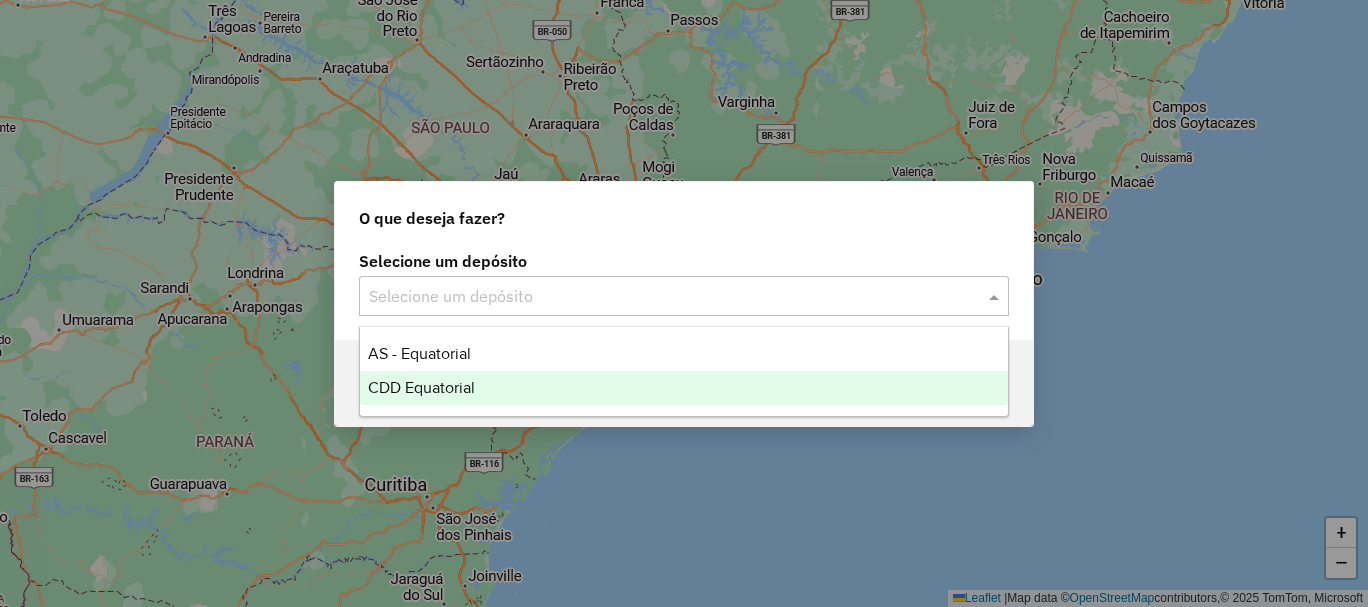 click on "CDD Equatorial" at bounding box center [421, 387] 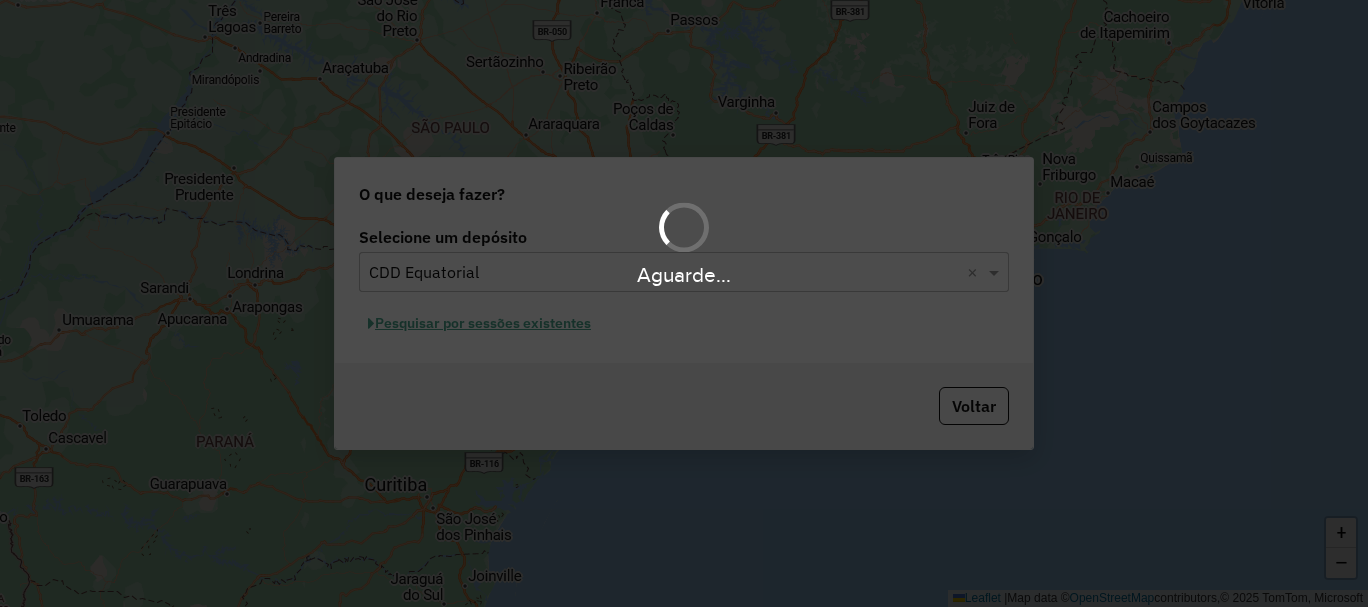 click on "Aguarde..." at bounding box center (684, 303) 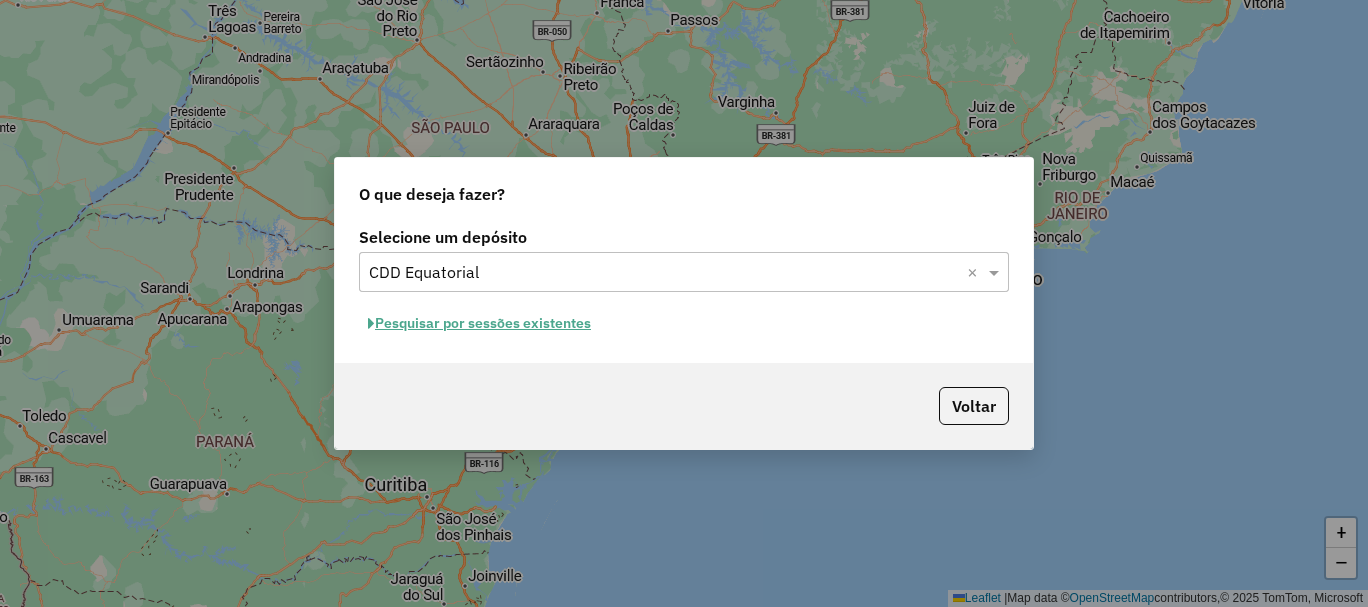 click on "Pesquisar por sessões existentes" 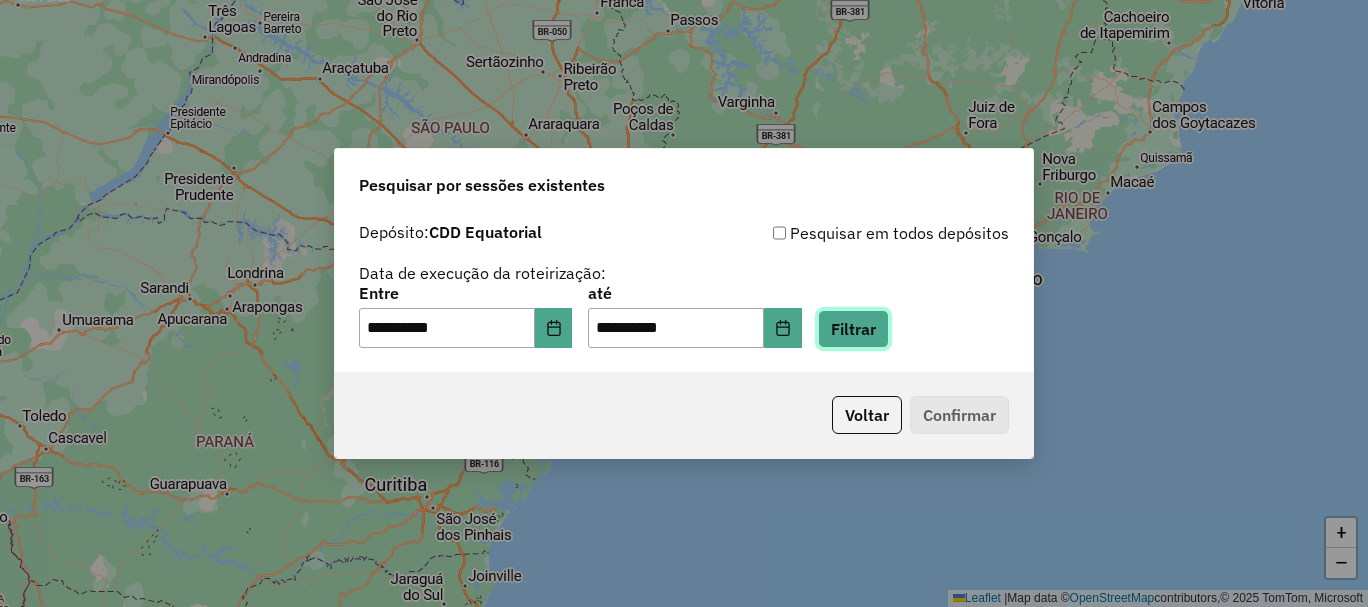 click on "Filtrar" 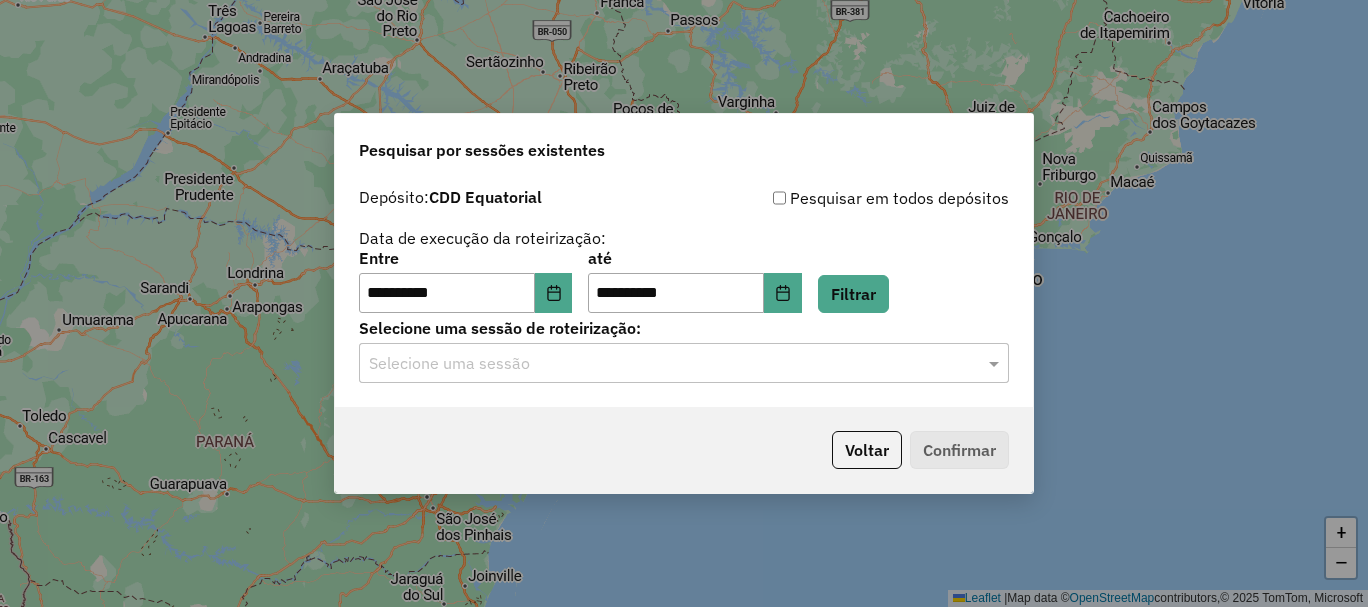 click 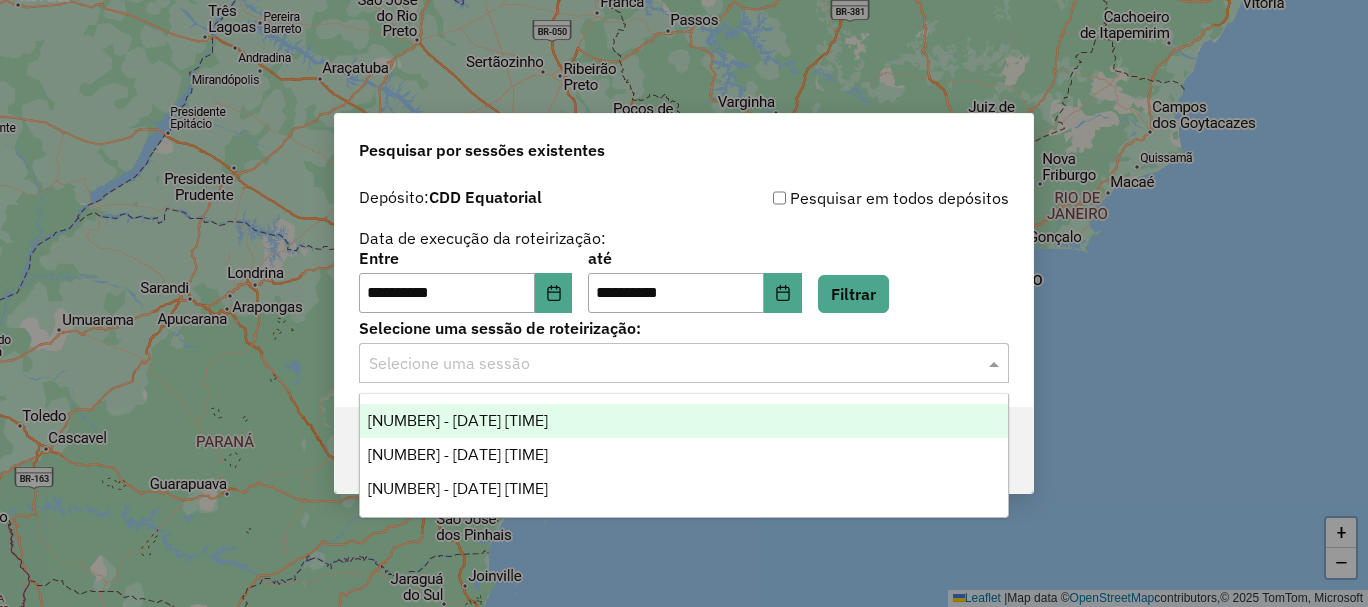 click on "1189756 - 14/07/2025 17:48" at bounding box center [684, 421] 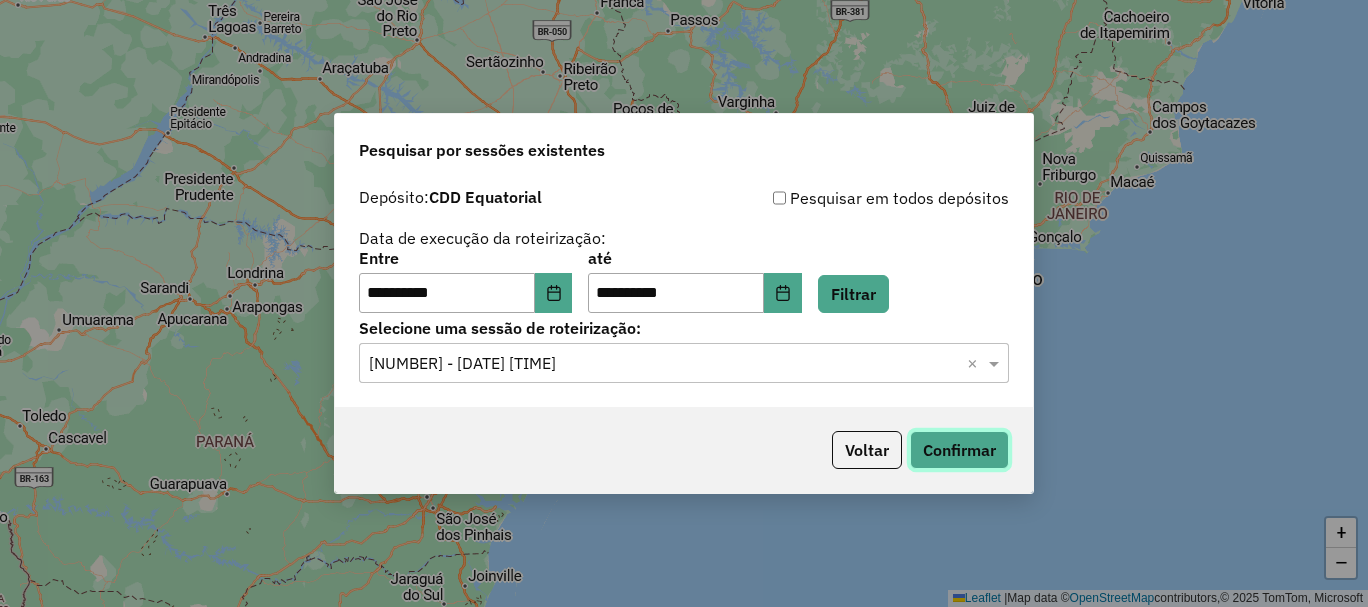 click on "Confirmar" 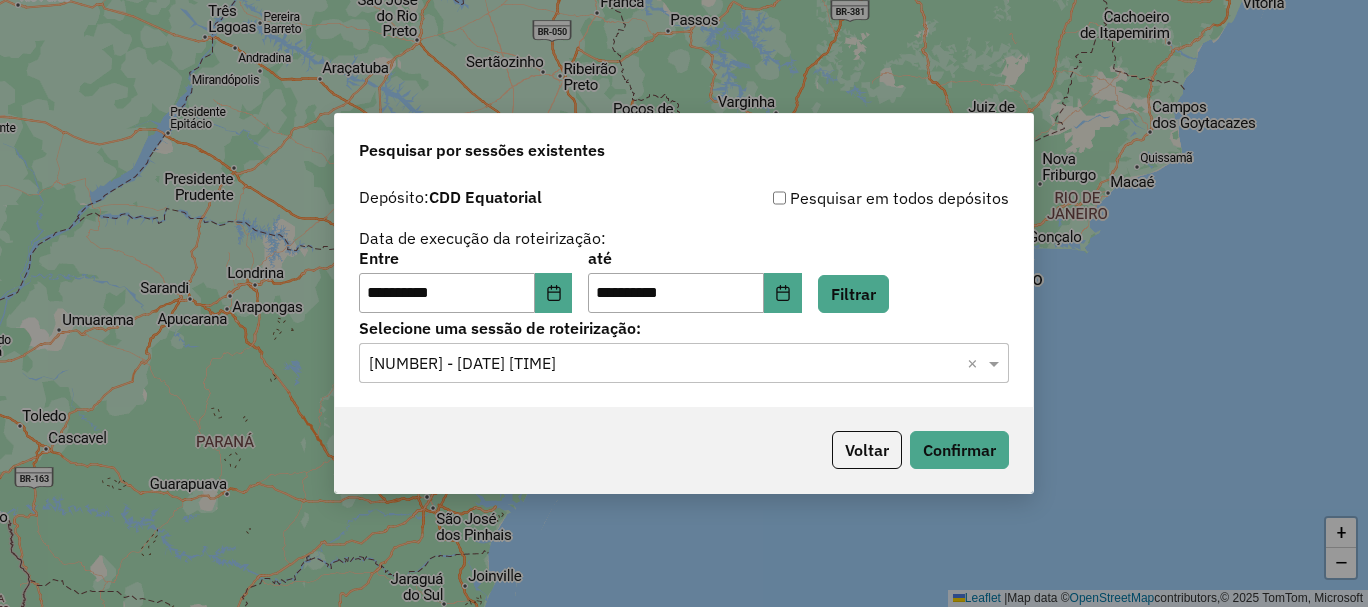 click on "Selecione uma sessão × 1189756 - 14/07/2025 17:48  ×" 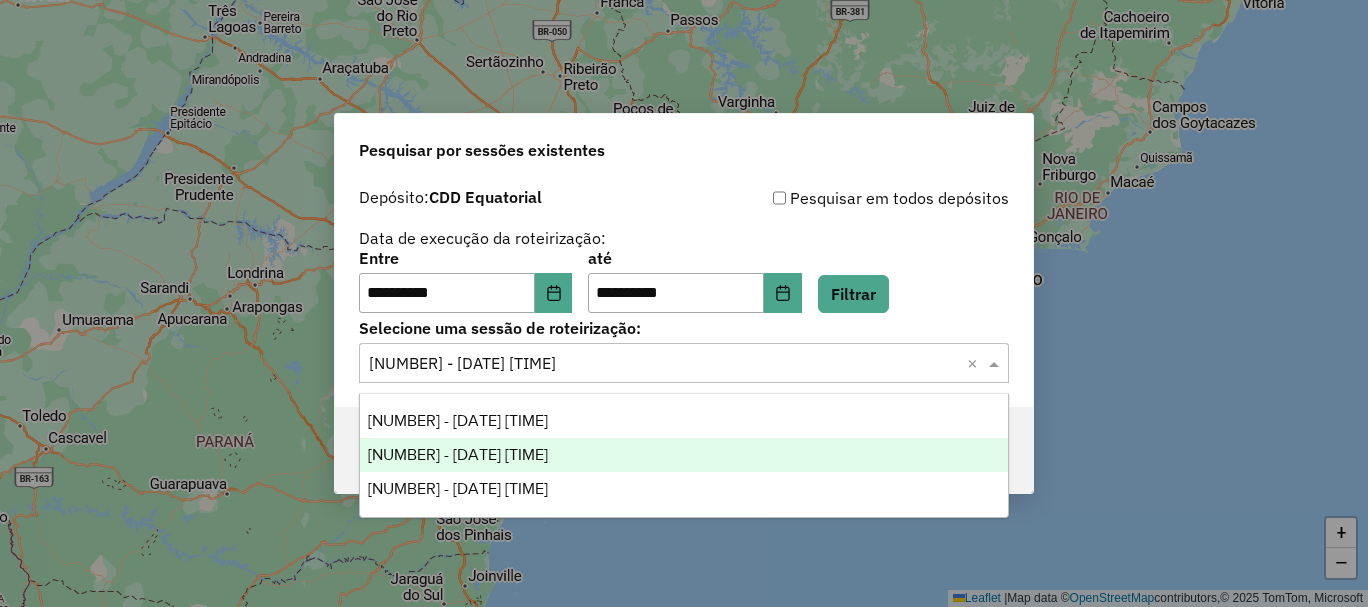 click on "1189783 - 14/07/2025 18:23" at bounding box center (684, 455) 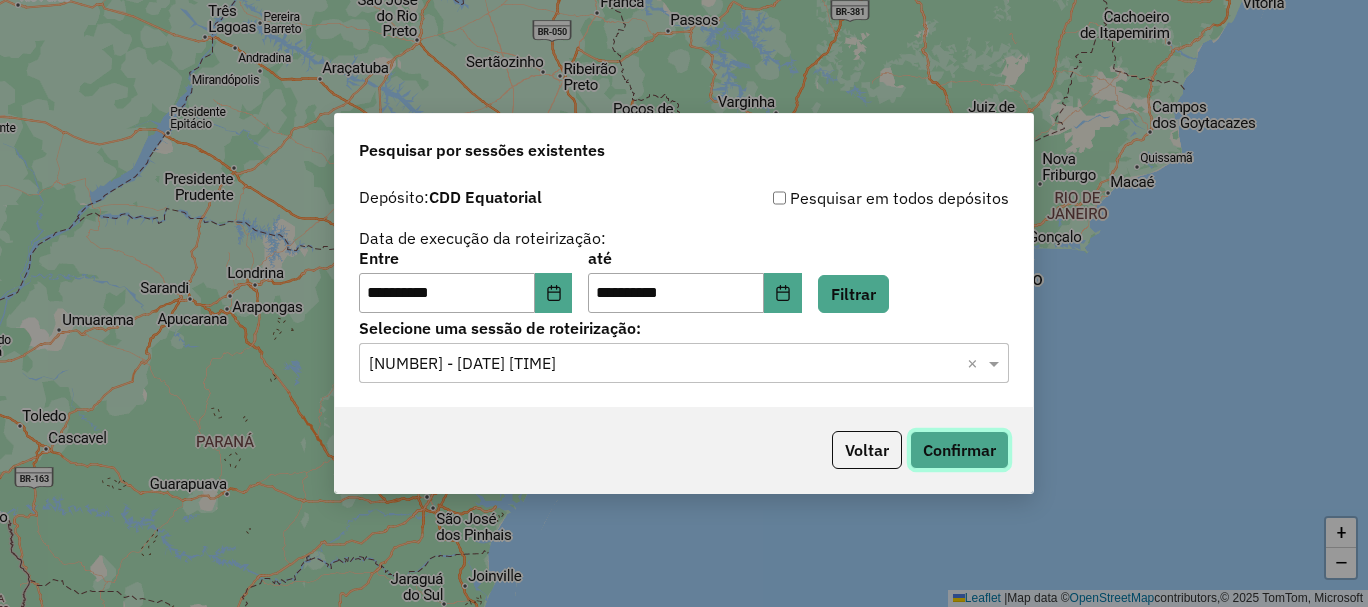 click on "Confirmar" 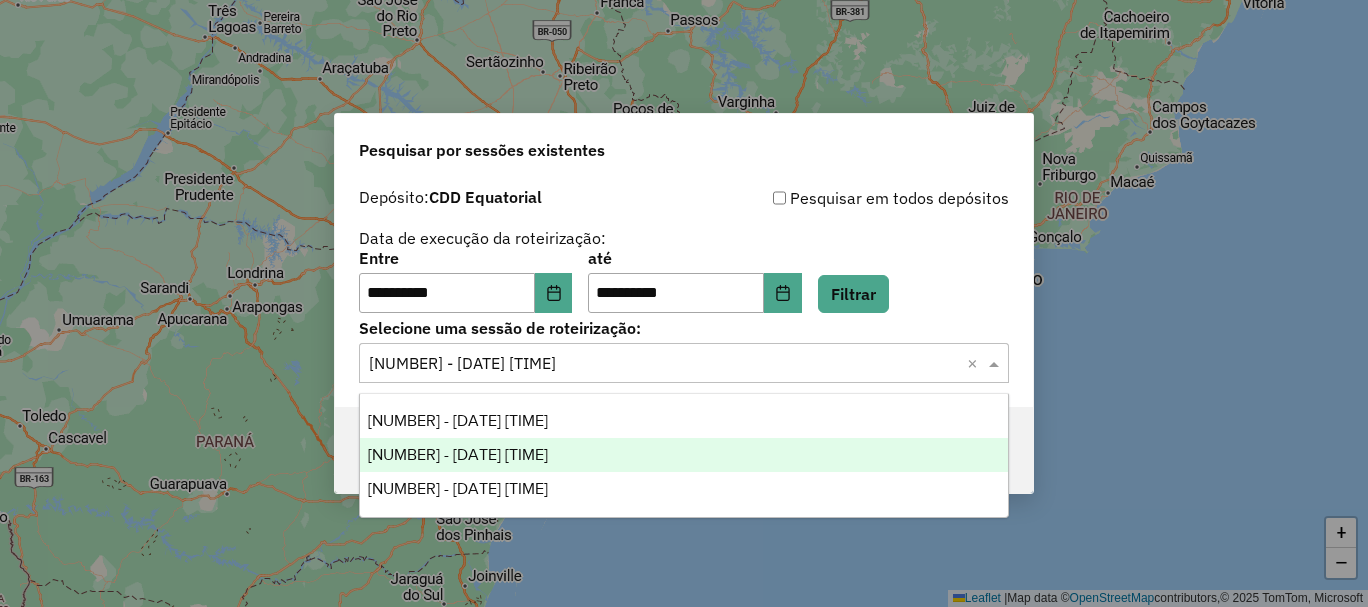 click 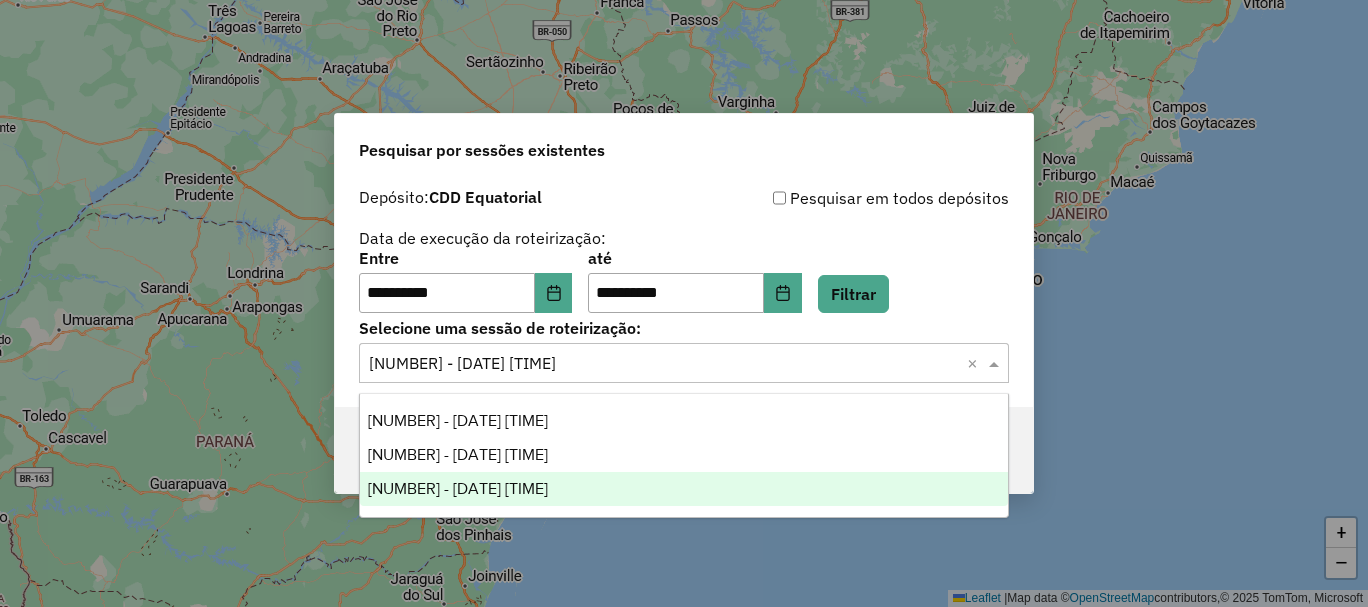 click on "1189806 - 14/07/2025 18:55" at bounding box center [458, 488] 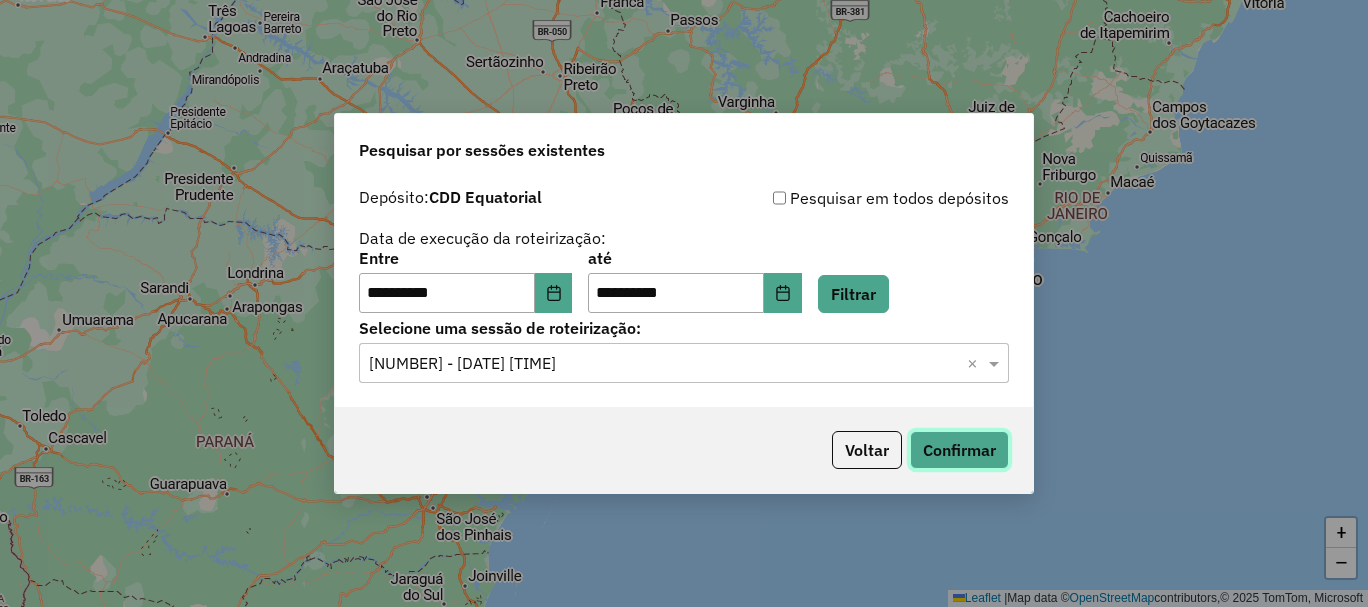 click on "Confirmar" 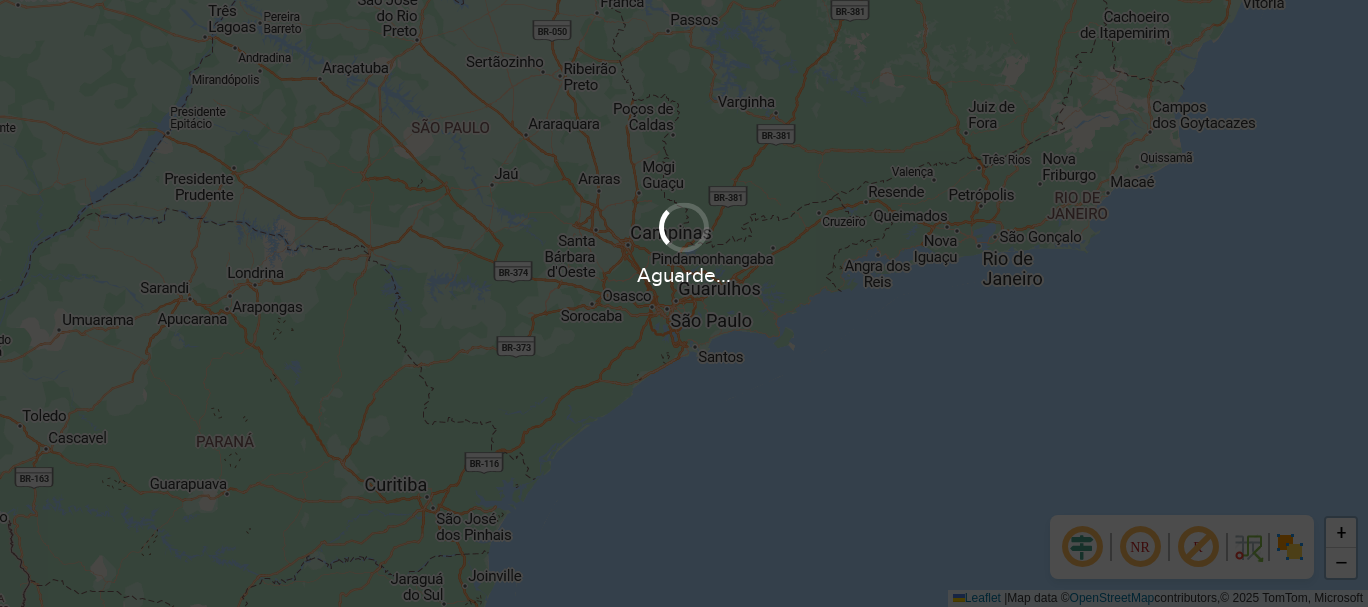 scroll, scrollTop: 0, scrollLeft: 0, axis: both 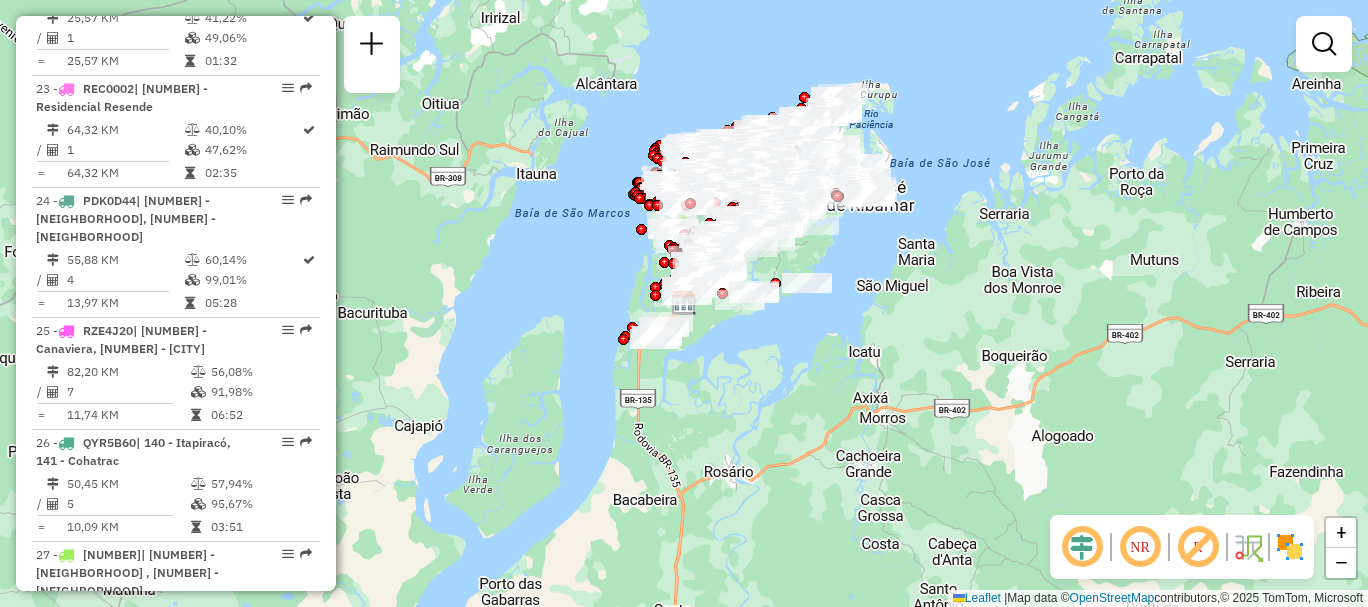 click 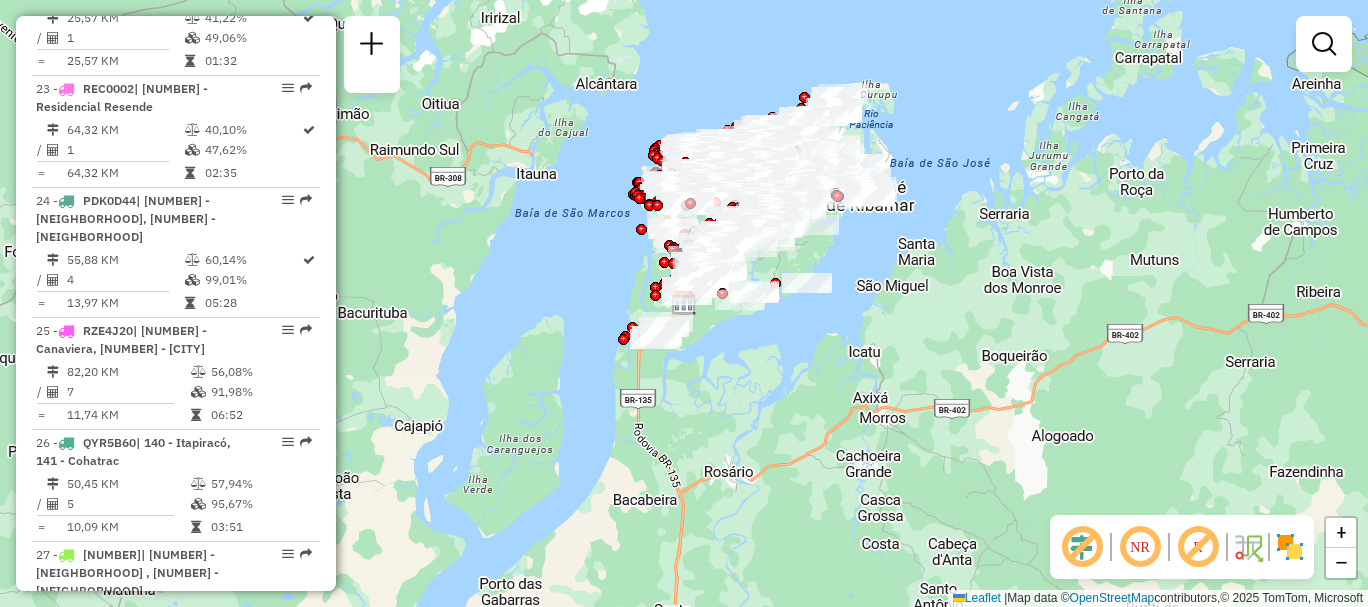 click 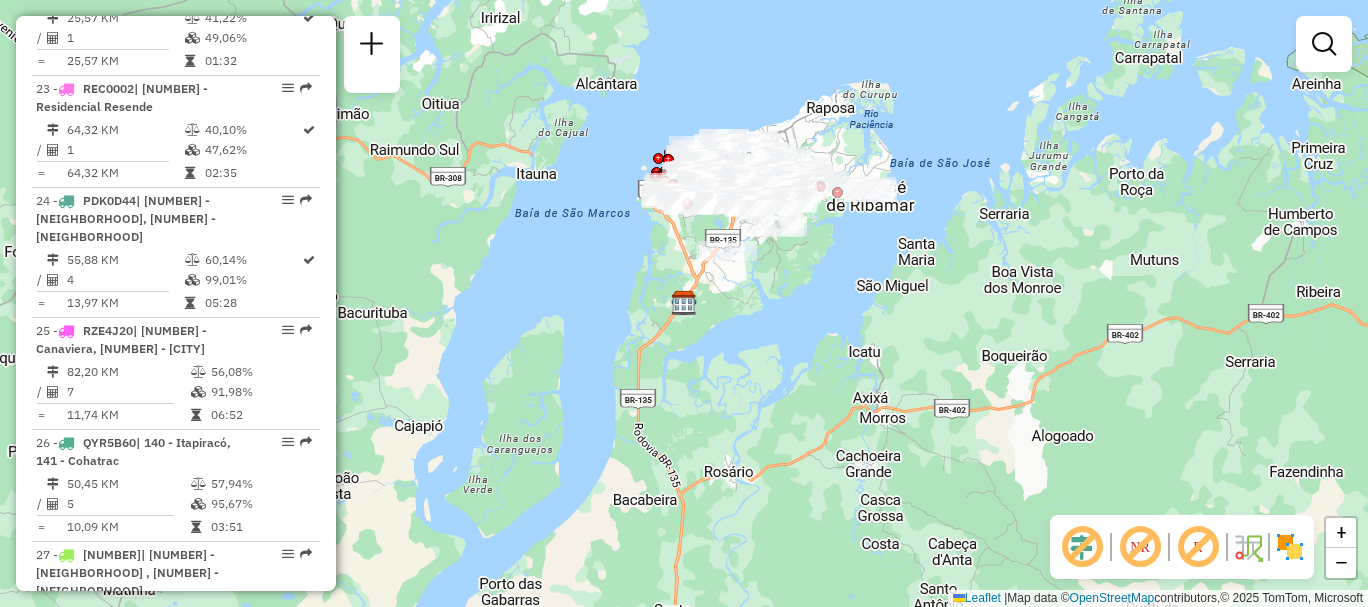 click 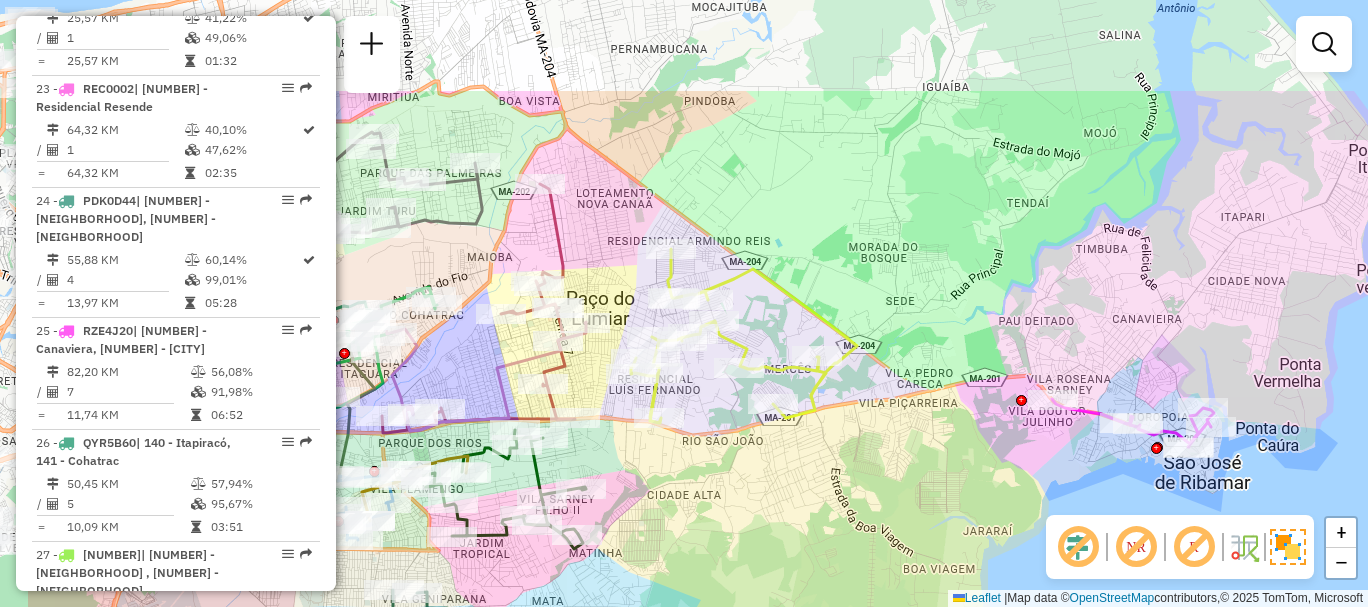 drag, startPoint x: 677, startPoint y: 143, endPoint x: 842, endPoint y: 295, distance: 224.34126 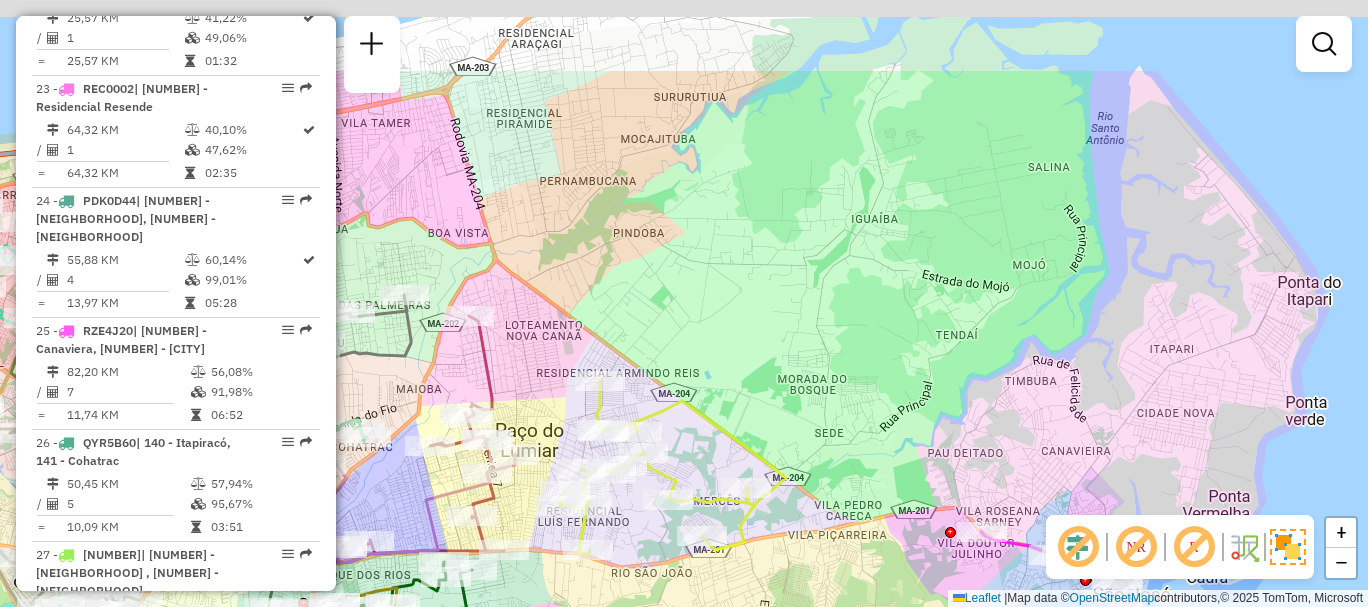 drag, startPoint x: 768, startPoint y: 138, endPoint x: 695, endPoint y: 294, distance: 172.2353 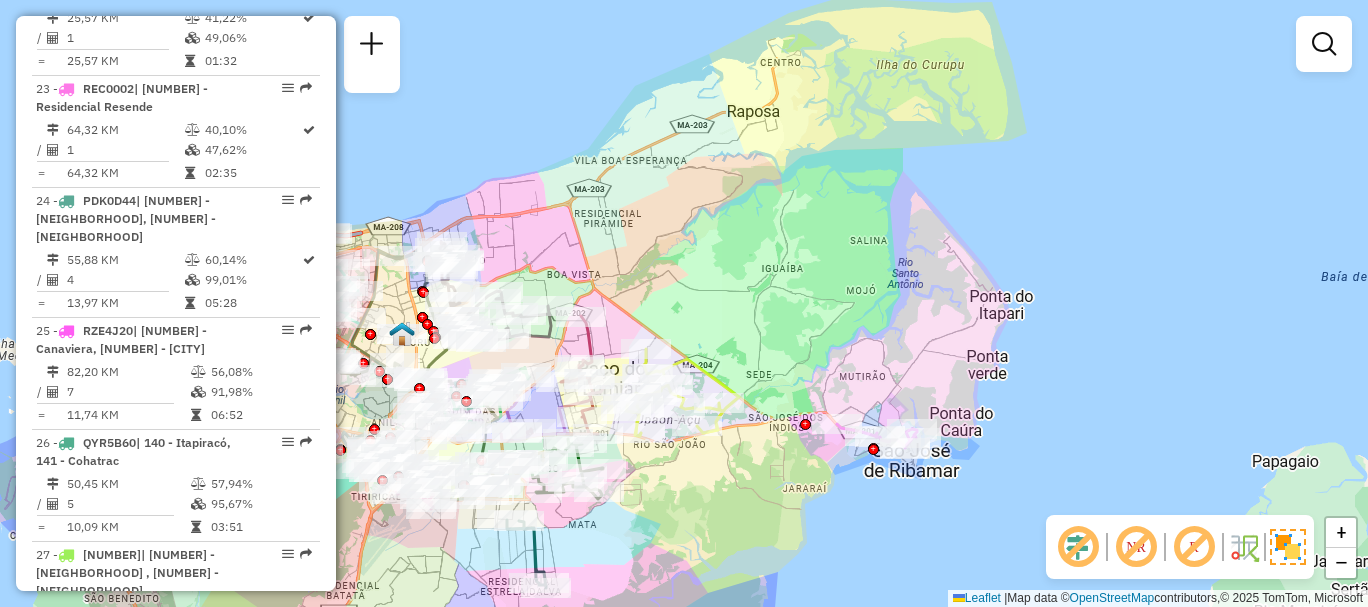 scroll, scrollTop: 0, scrollLeft: 0, axis: both 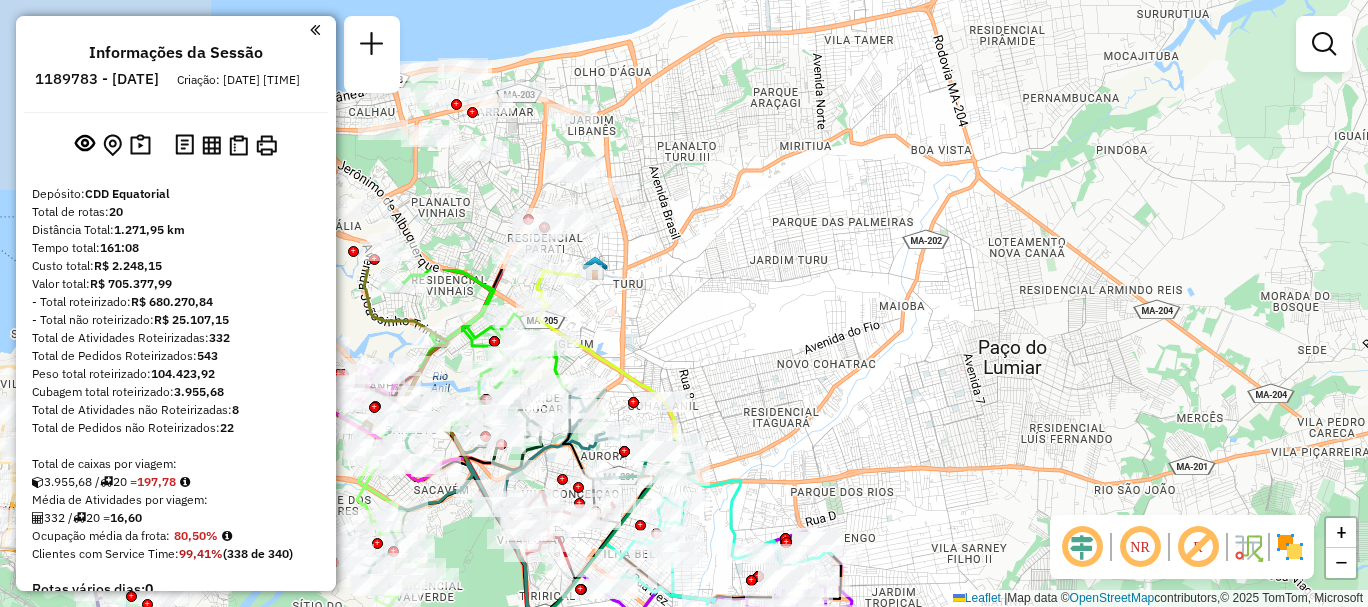 drag, startPoint x: 718, startPoint y: 51, endPoint x: 709, endPoint y: 391, distance: 340.1191 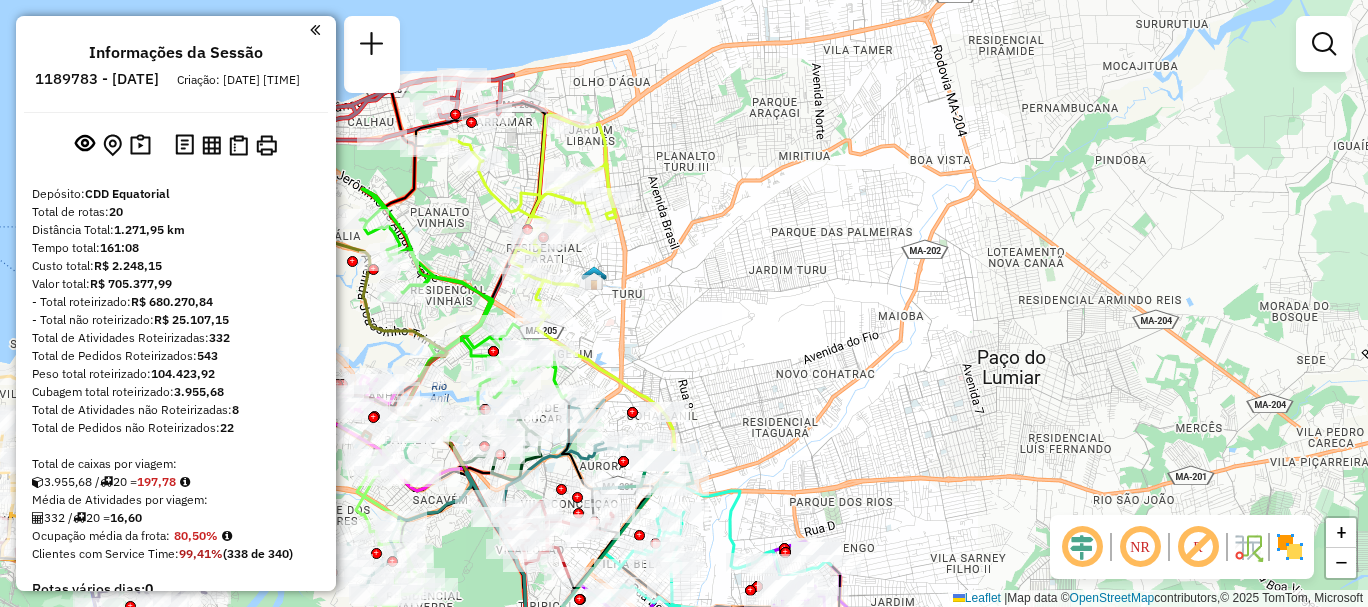 click 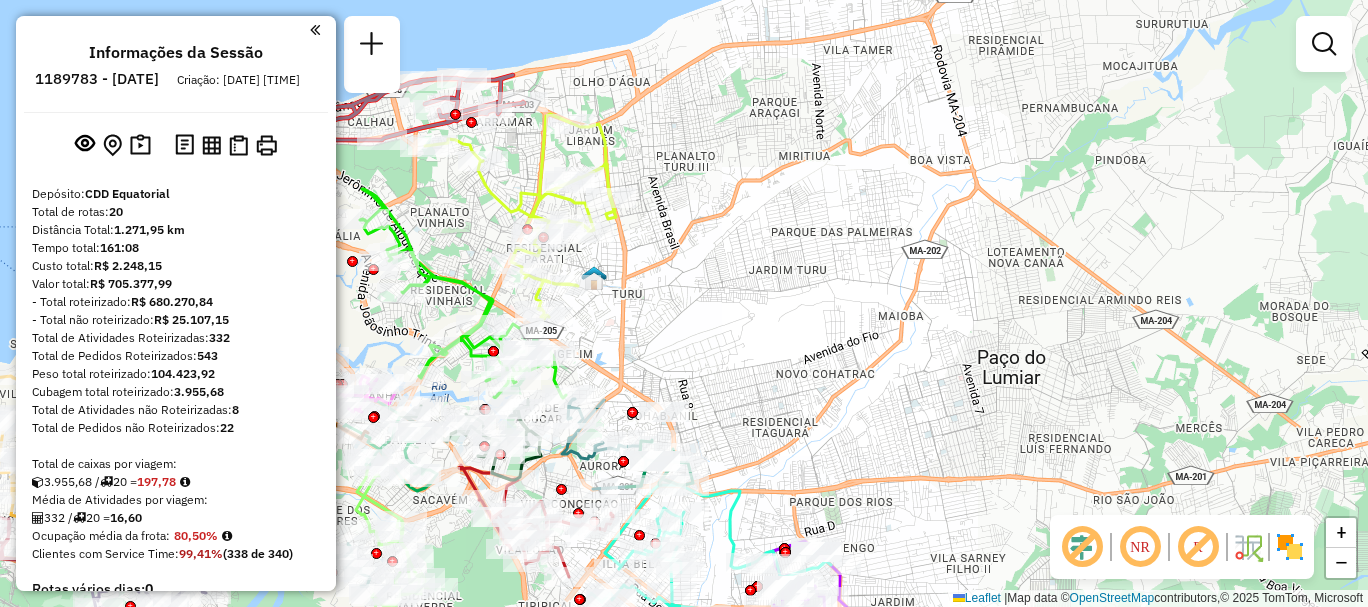 click on "NR R" 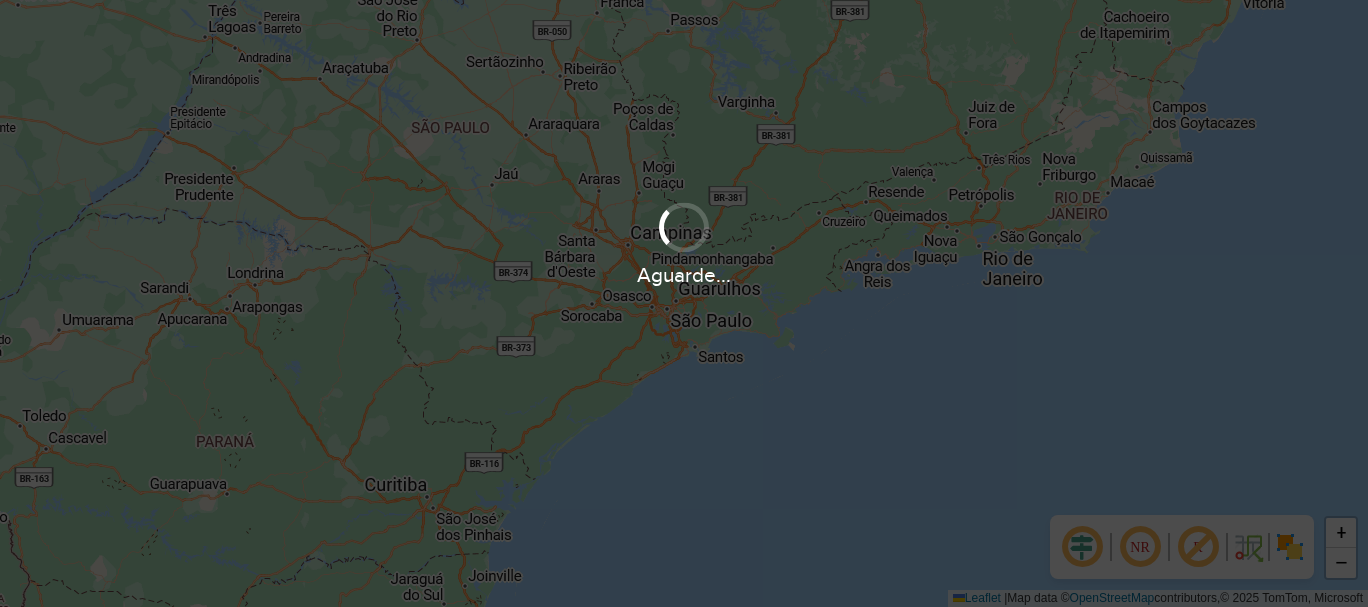 scroll, scrollTop: 0, scrollLeft: 0, axis: both 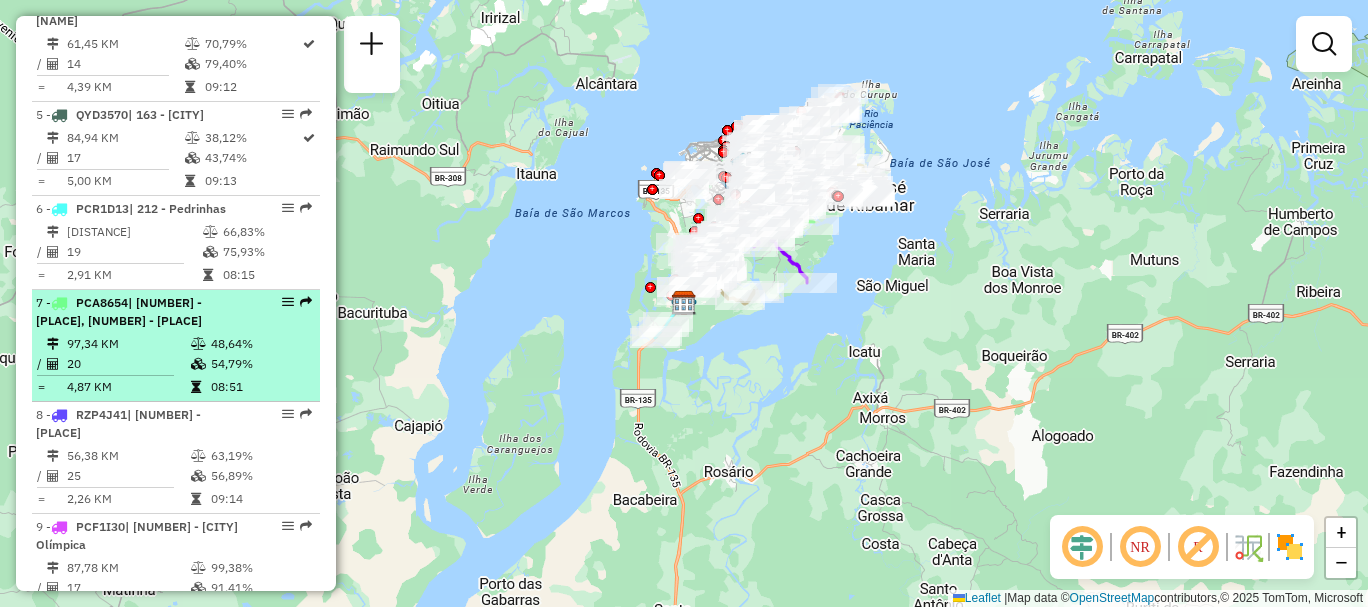click at bounding box center (196, 387) 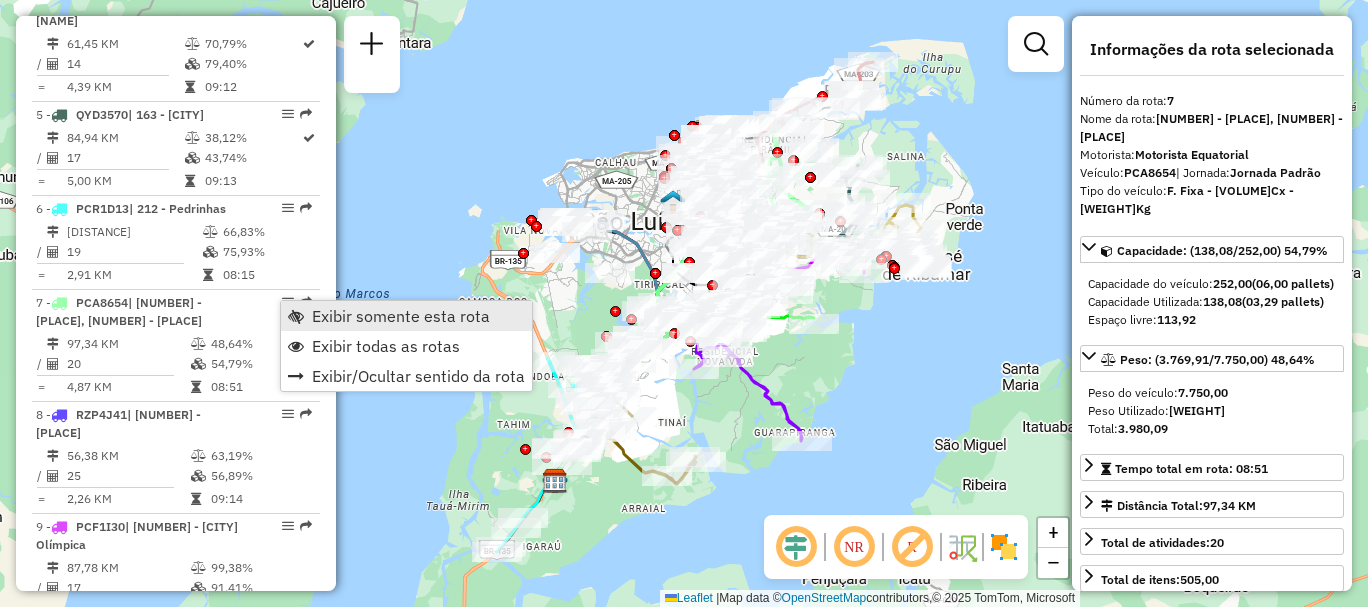 click on "Exibir somente esta rota" at bounding box center [406, 316] 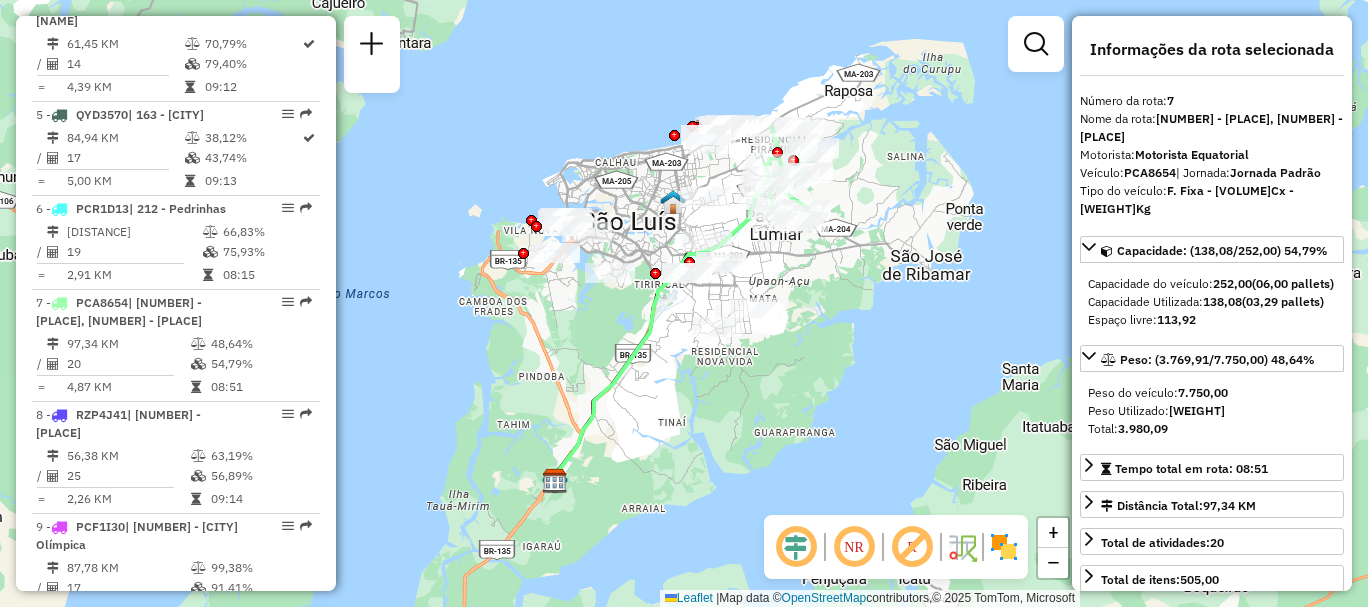 click 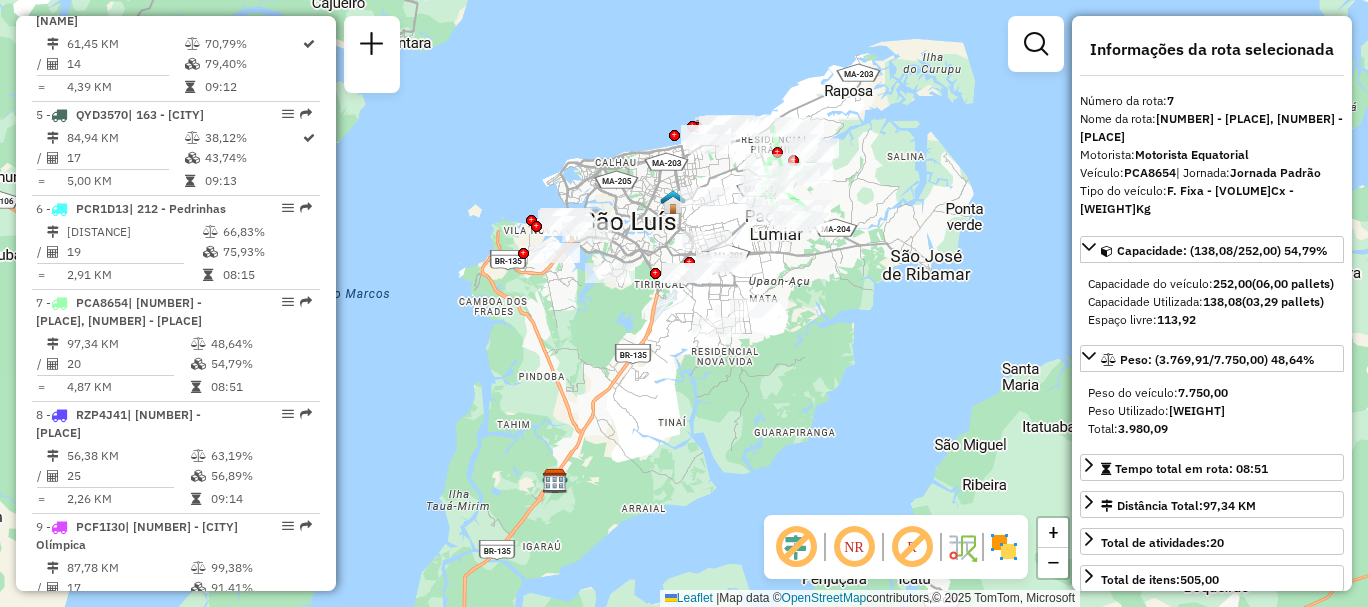 click 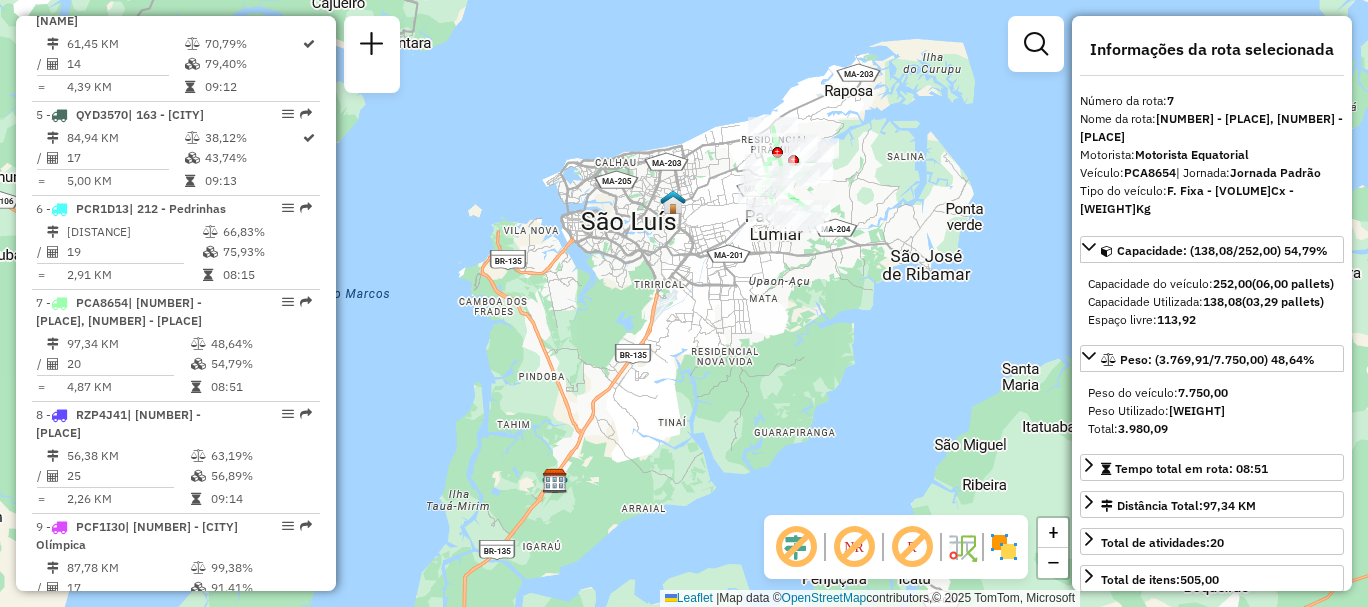 click on "NR R" 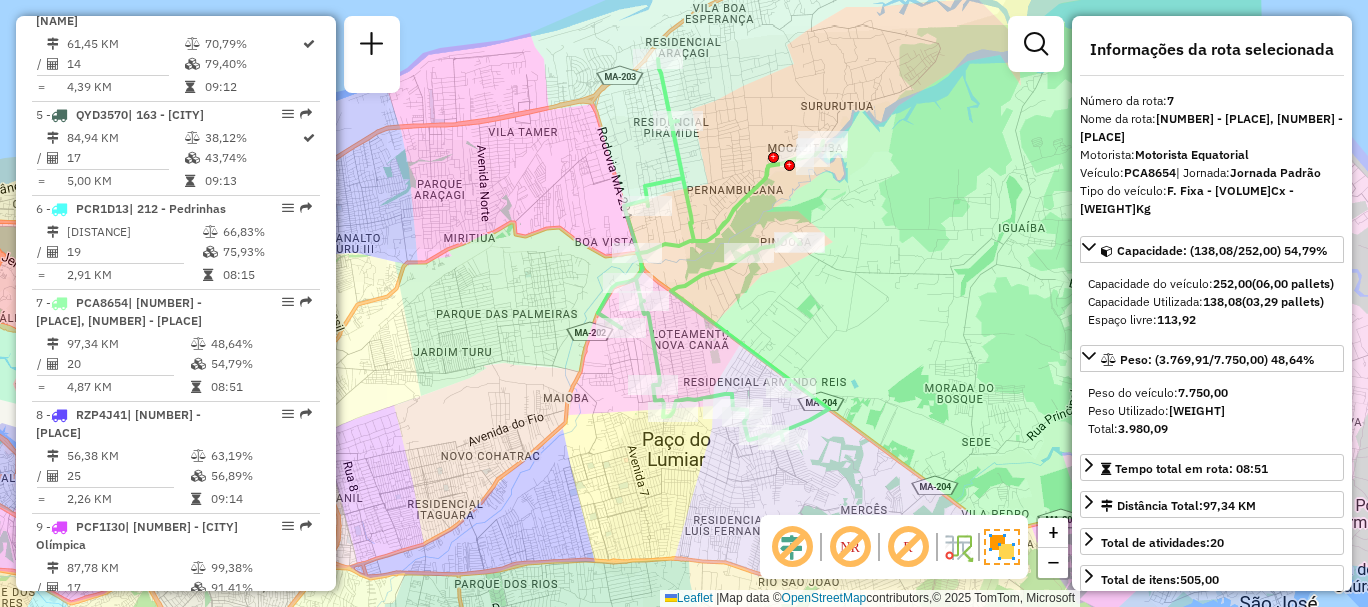 drag, startPoint x: 902, startPoint y: 307, endPoint x: 829, endPoint y: 264, distance: 84.723076 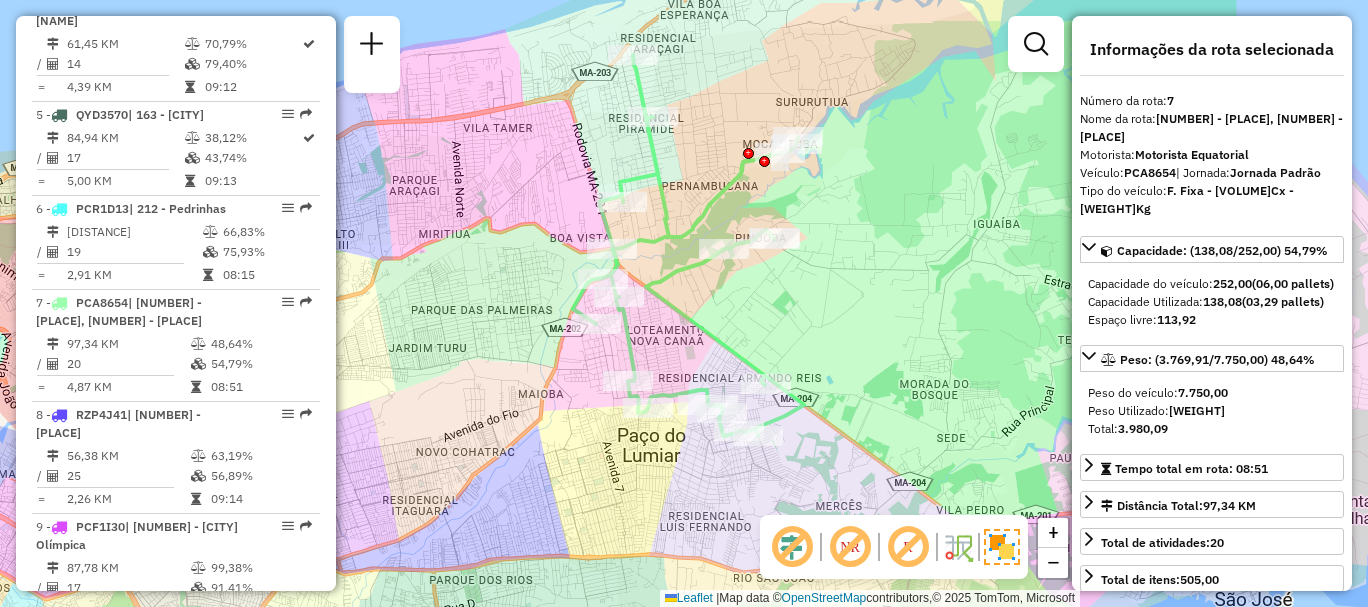 scroll, scrollTop: 2093, scrollLeft: 0, axis: vertical 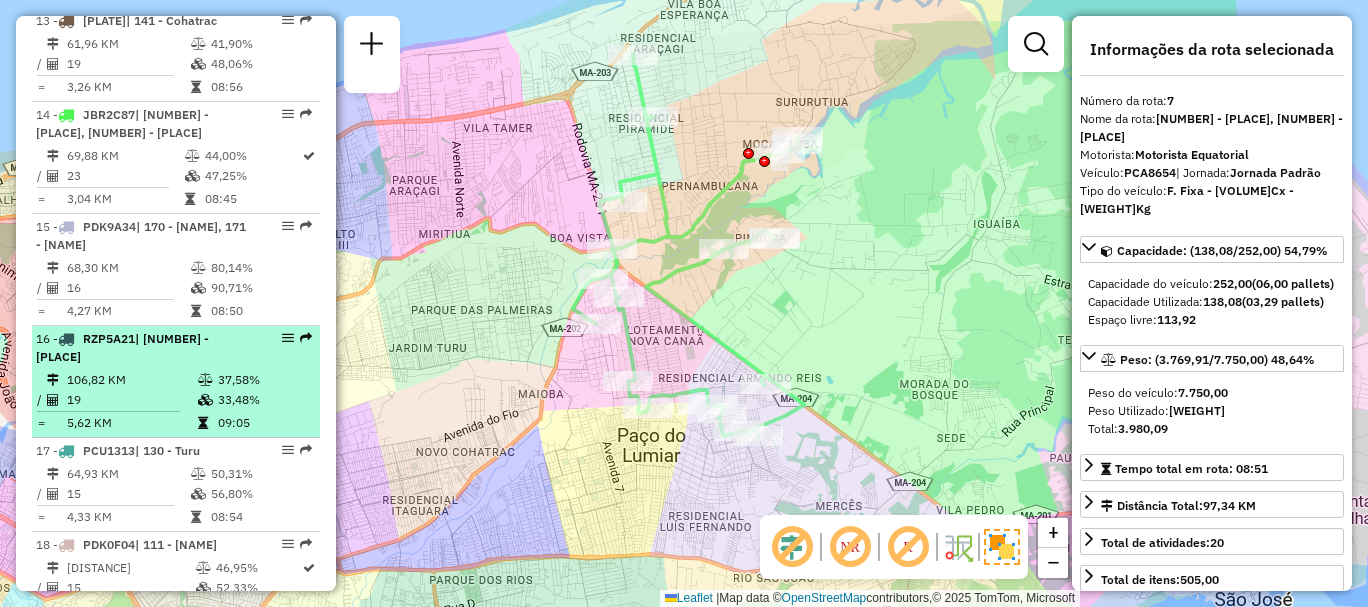 click on "37,58%" at bounding box center (264, 380) 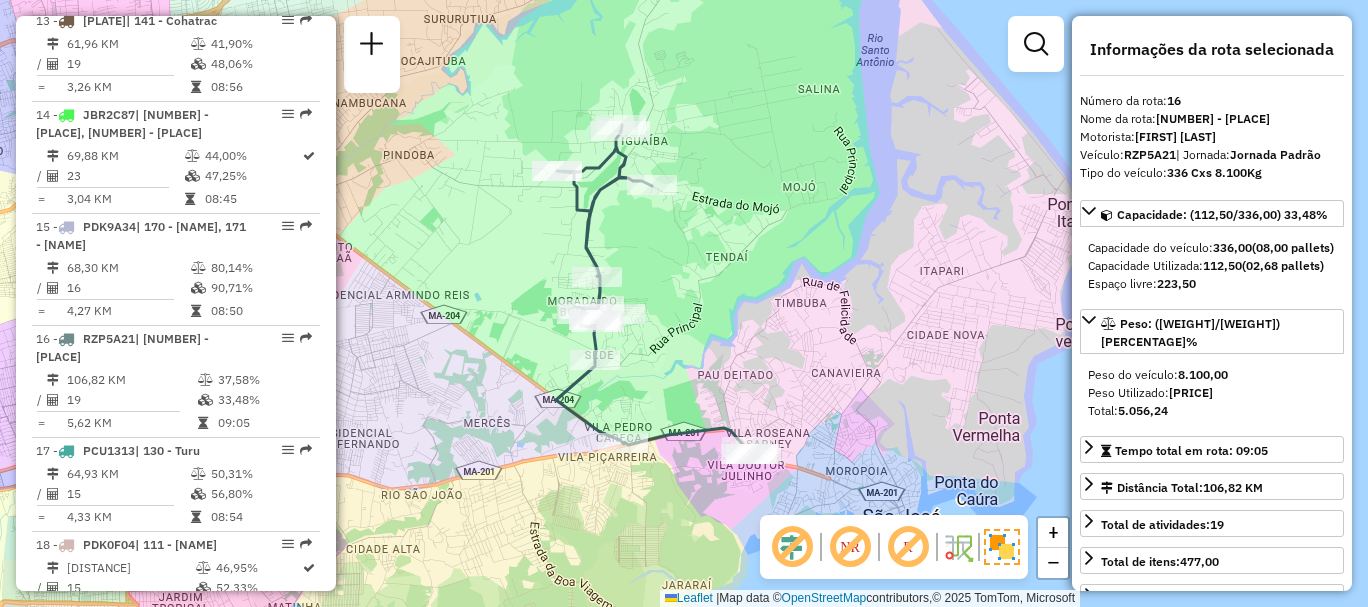 drag, startPoint x: 740, startPoint y: 394, endPoint x: 704, endPoint y: 377, distance: 39.812057 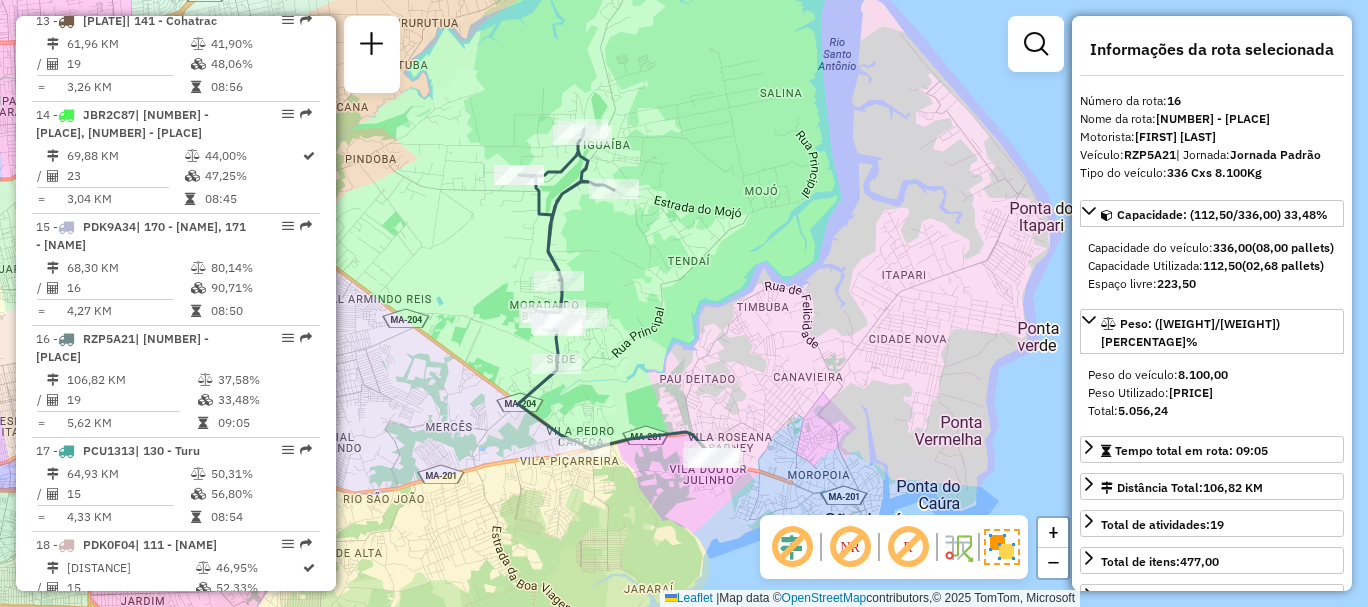 drag, startPoint x: 741, startPoint y: 380, endPoint x: 704, endPoint y: 390, distance: 38.327538 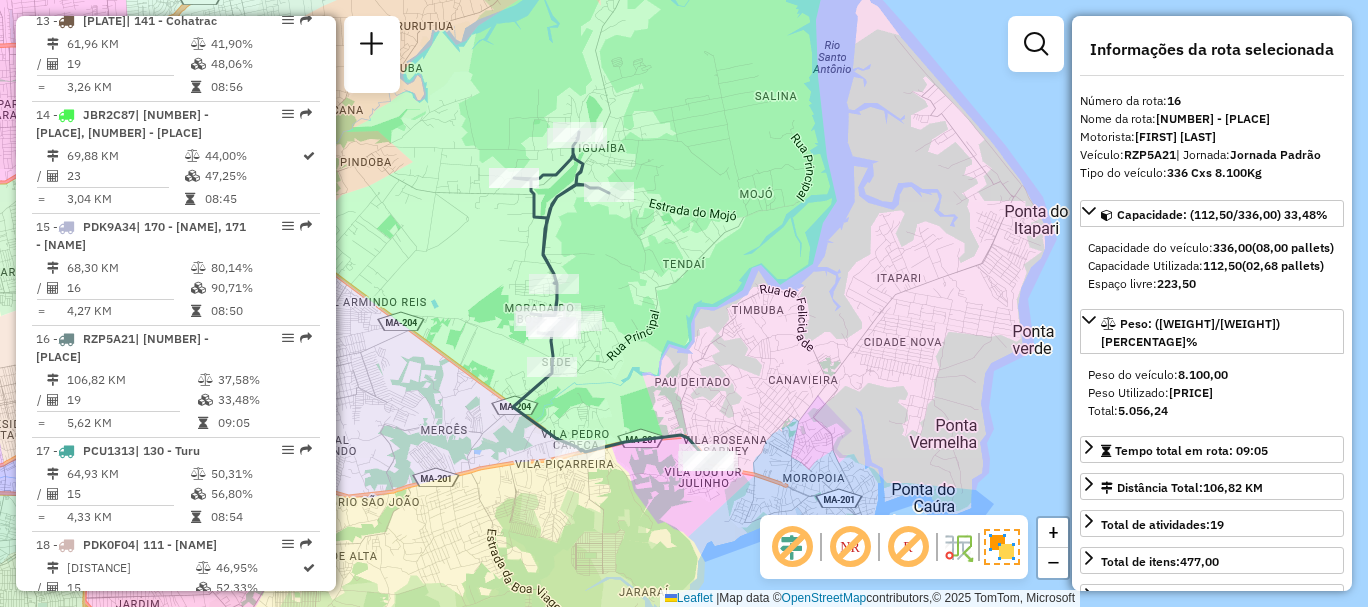 click 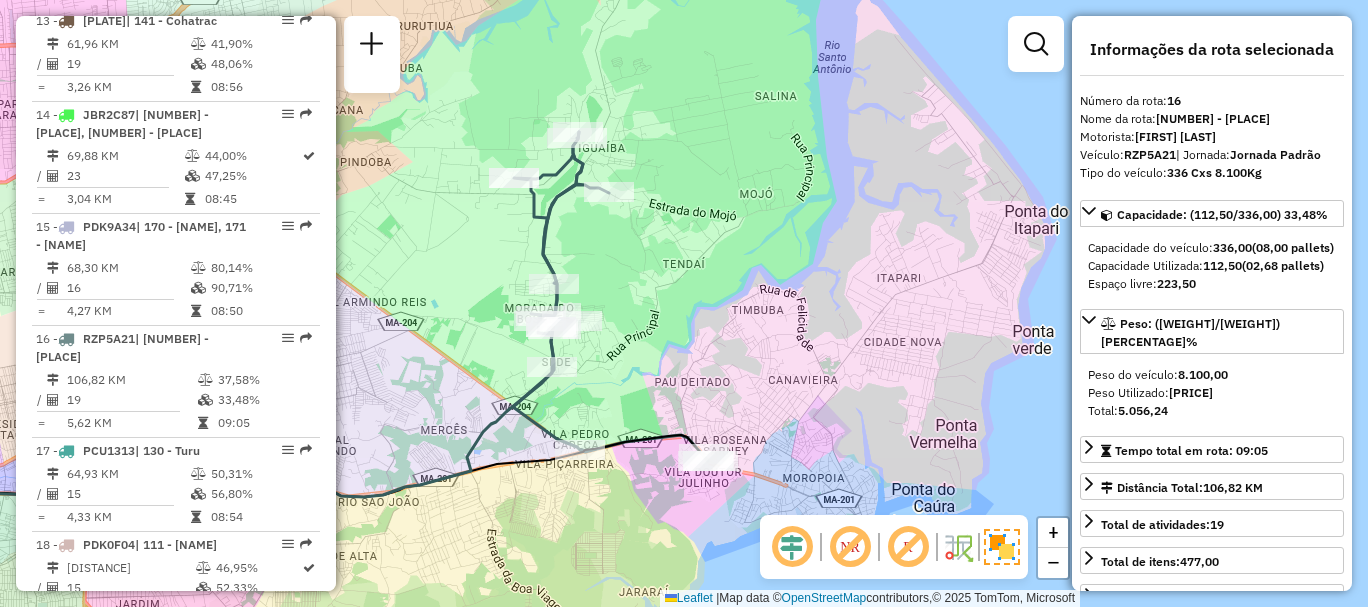 click 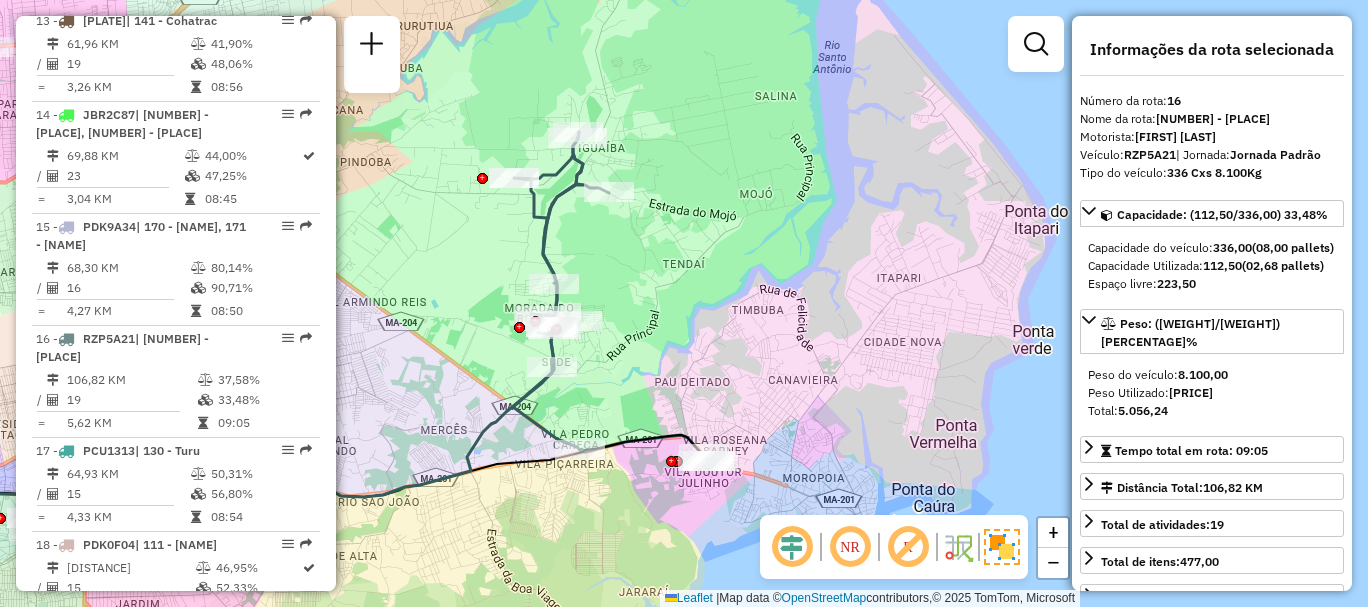 click 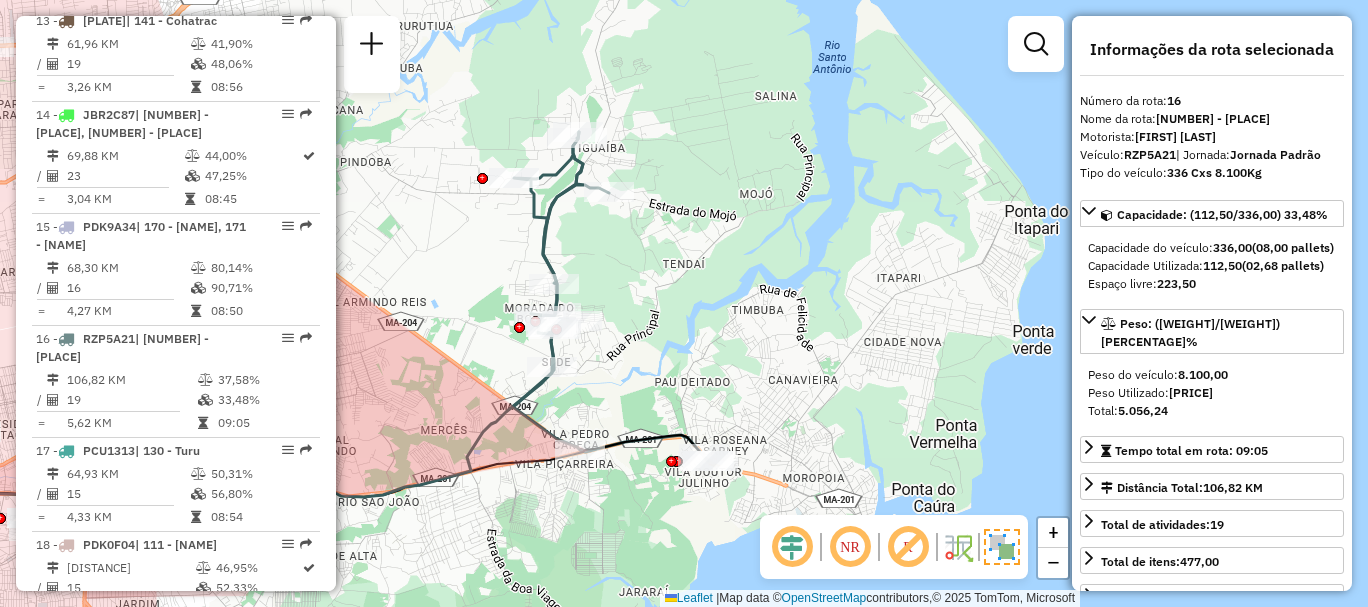 click 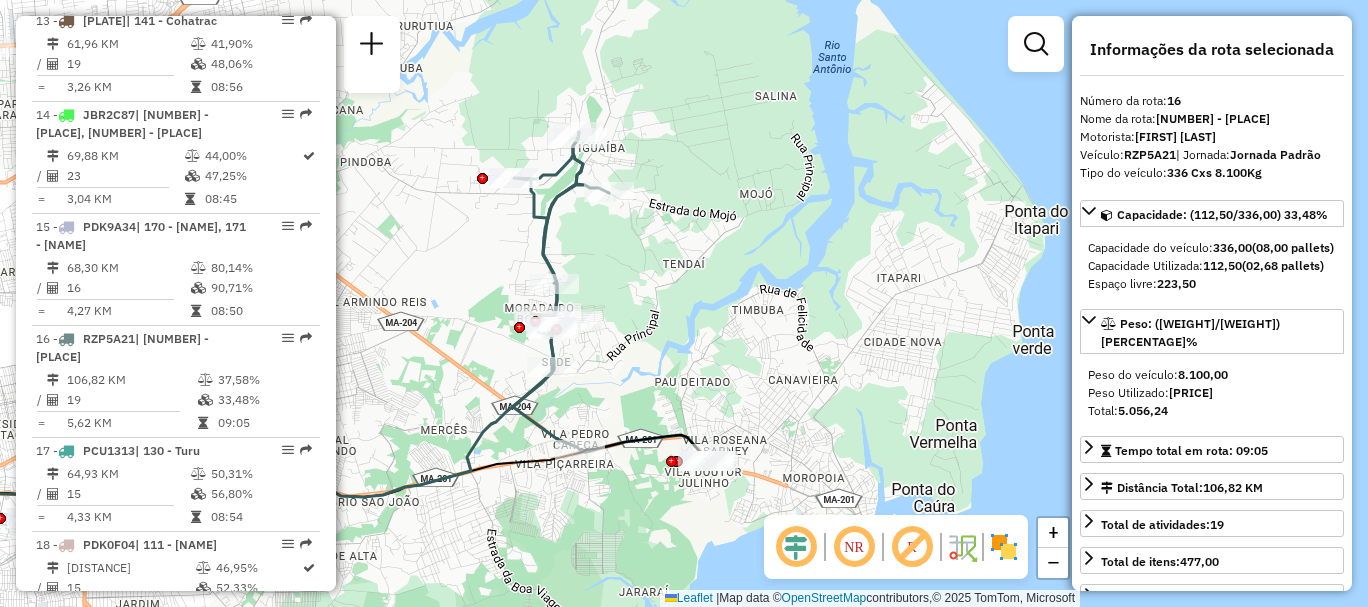 click 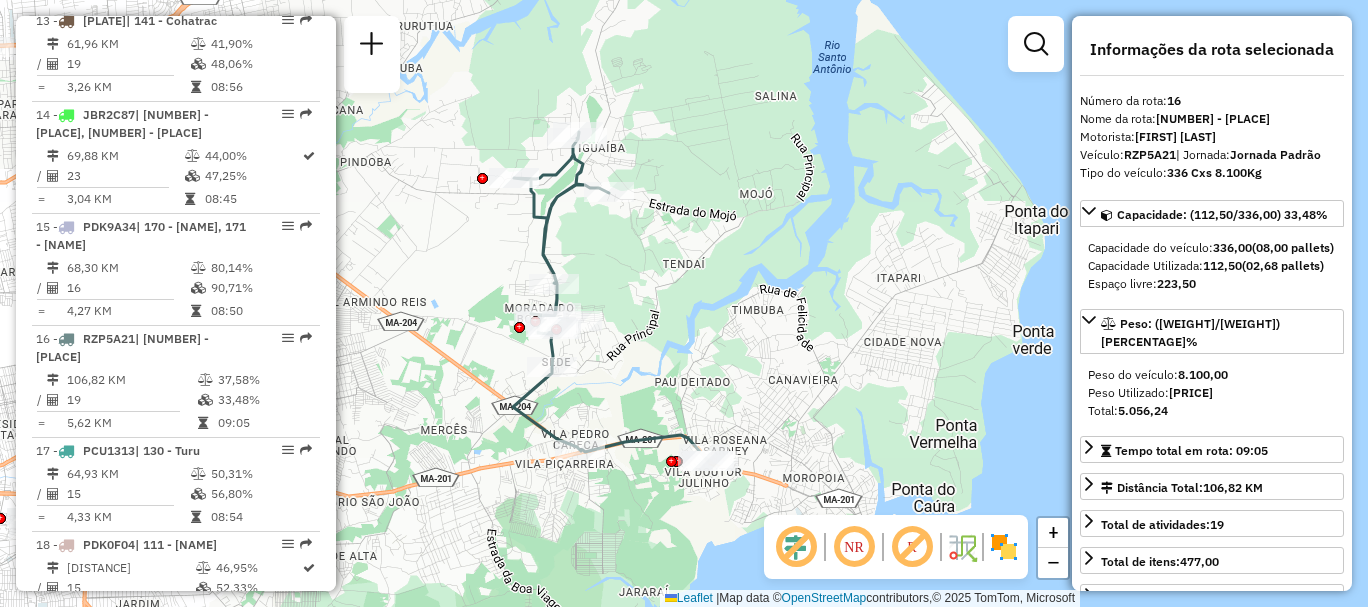 click 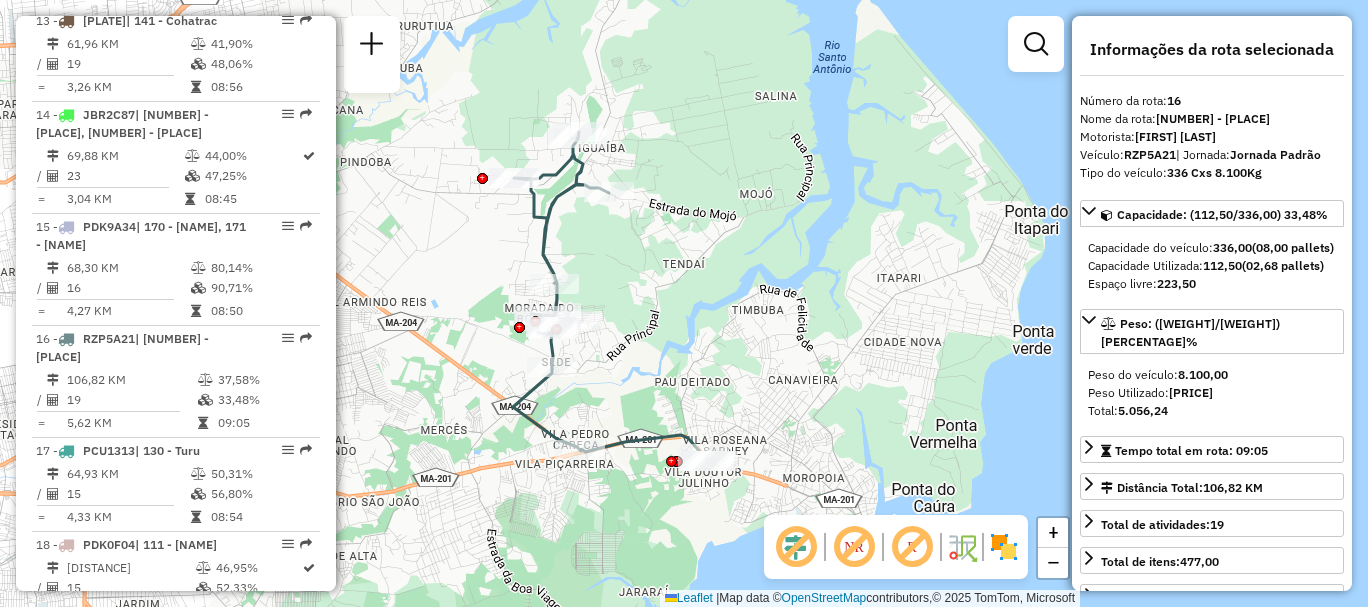 click 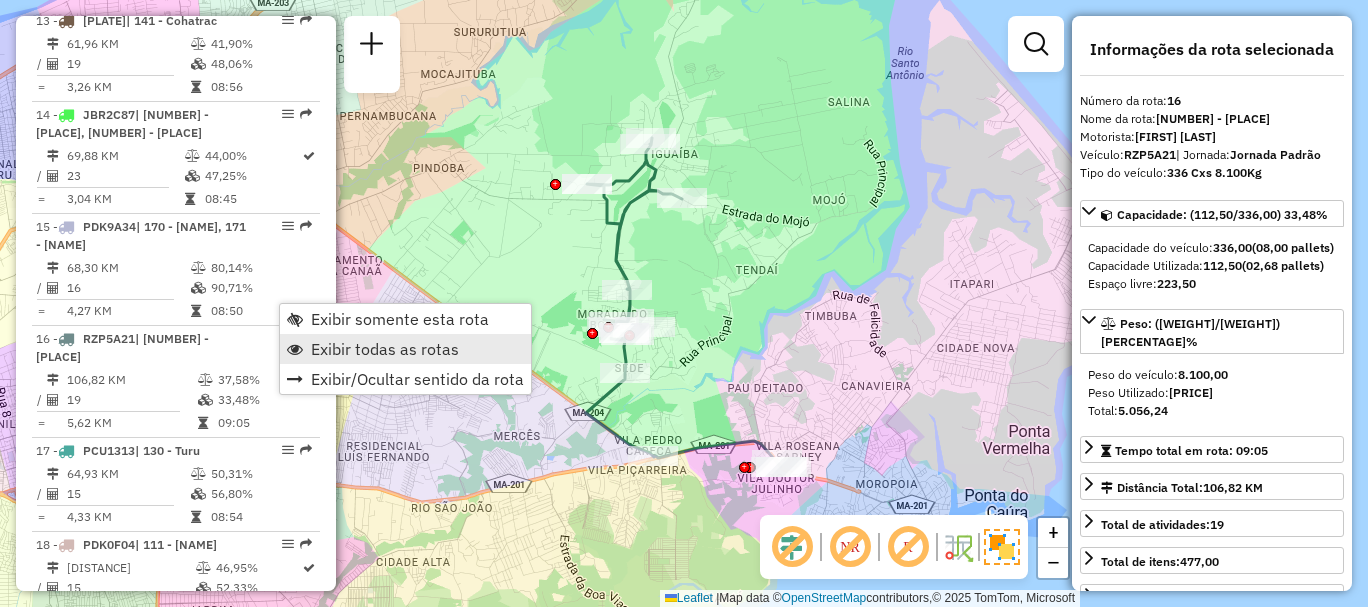 click on "Exibir todas as rotas" at bounding box center (385, 349) 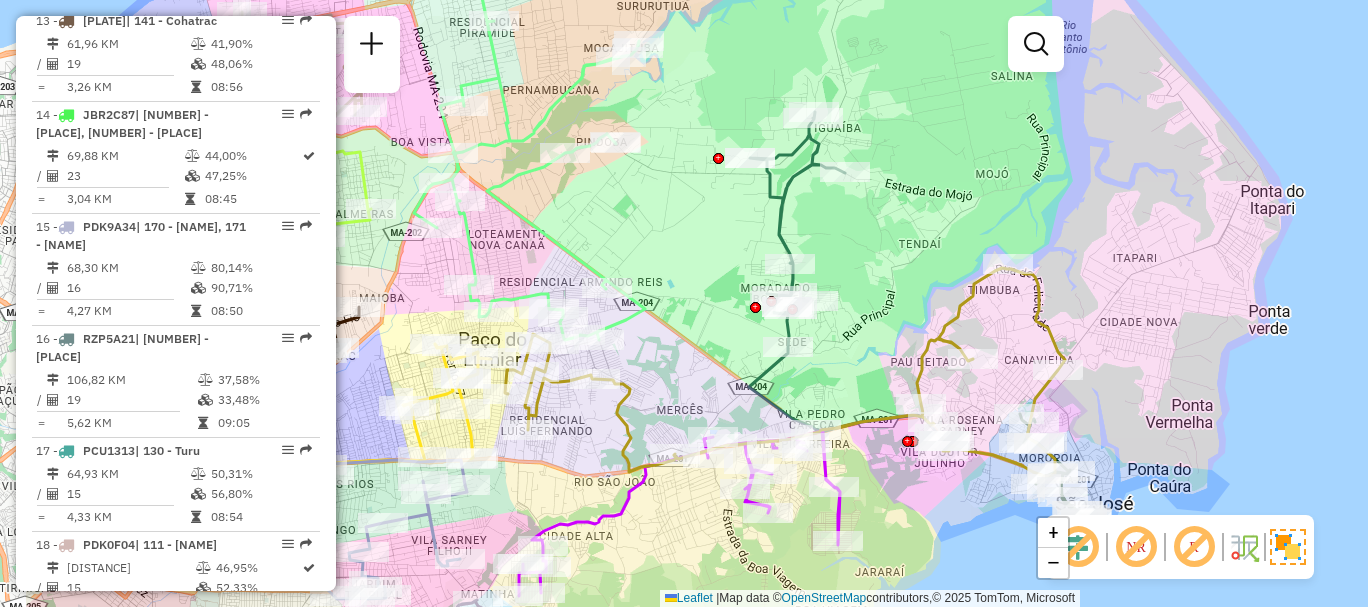 drag, startPoint x: 493, startPoint y: 379, endPoint x: 657, endPoint y: 353, distance: 166.04819 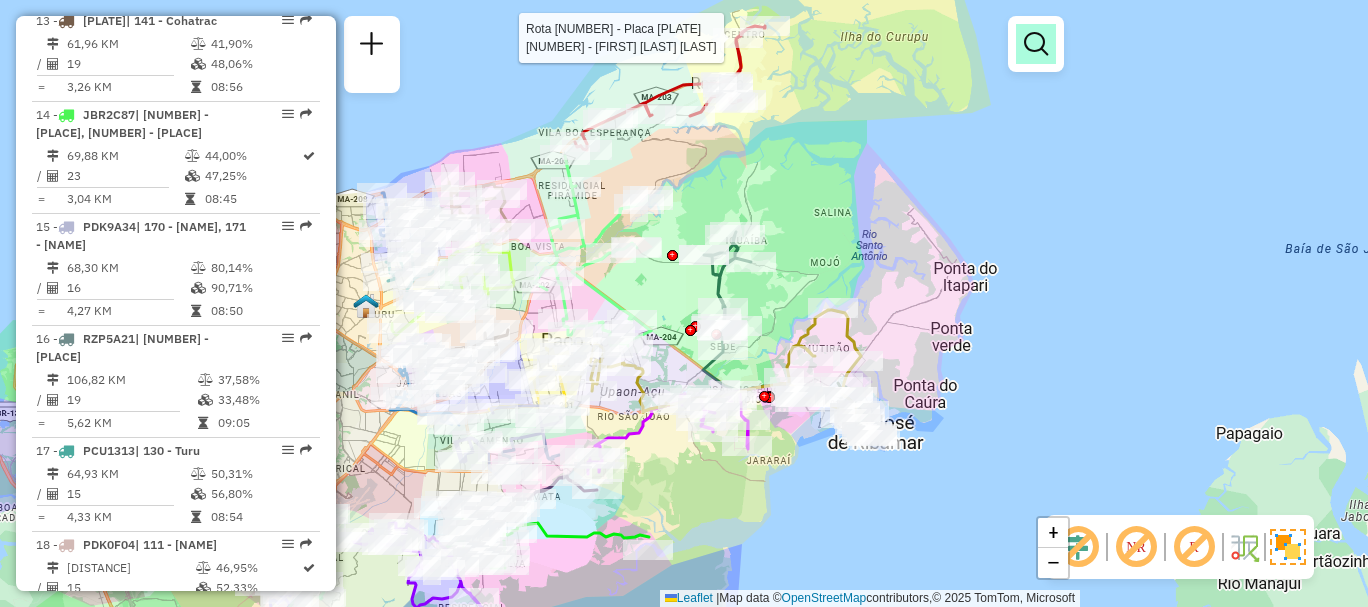 scroll, scrollTop: 615, scrollLeft: 0, axis: vertical 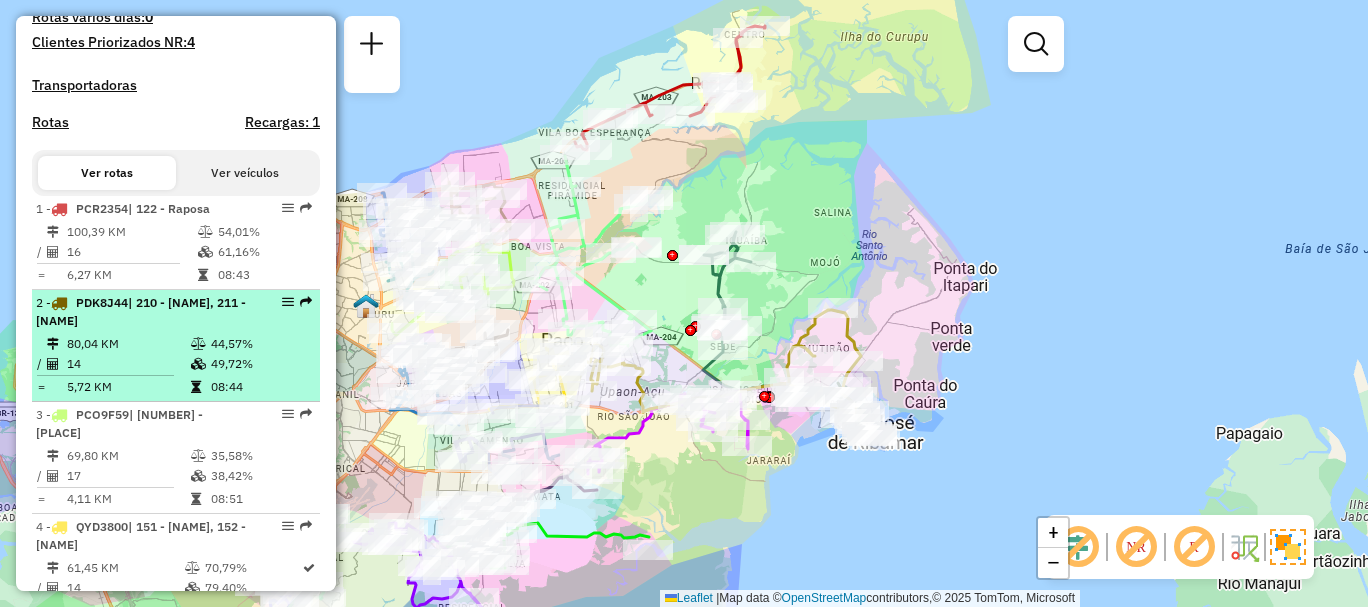 click on "2 -       PDK8J44   | 210 - Residencial Ribeira, 211 - Anajatua" at bounding box center [142, 312] 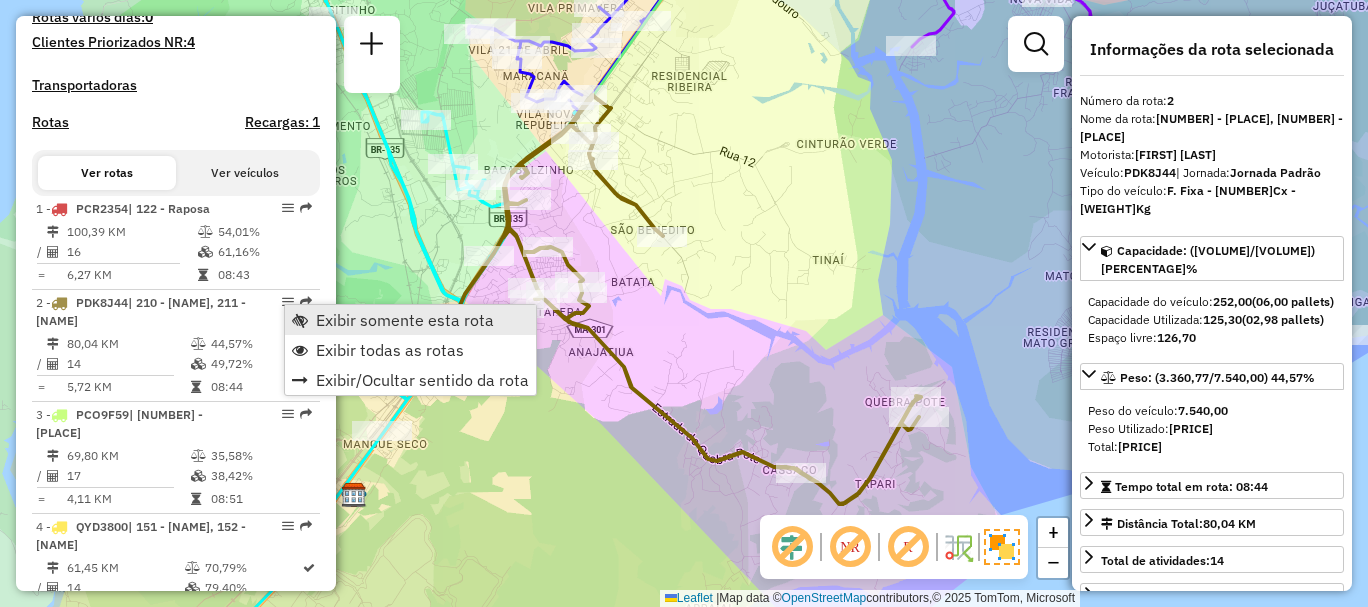 click at bounding box center (300, 320) 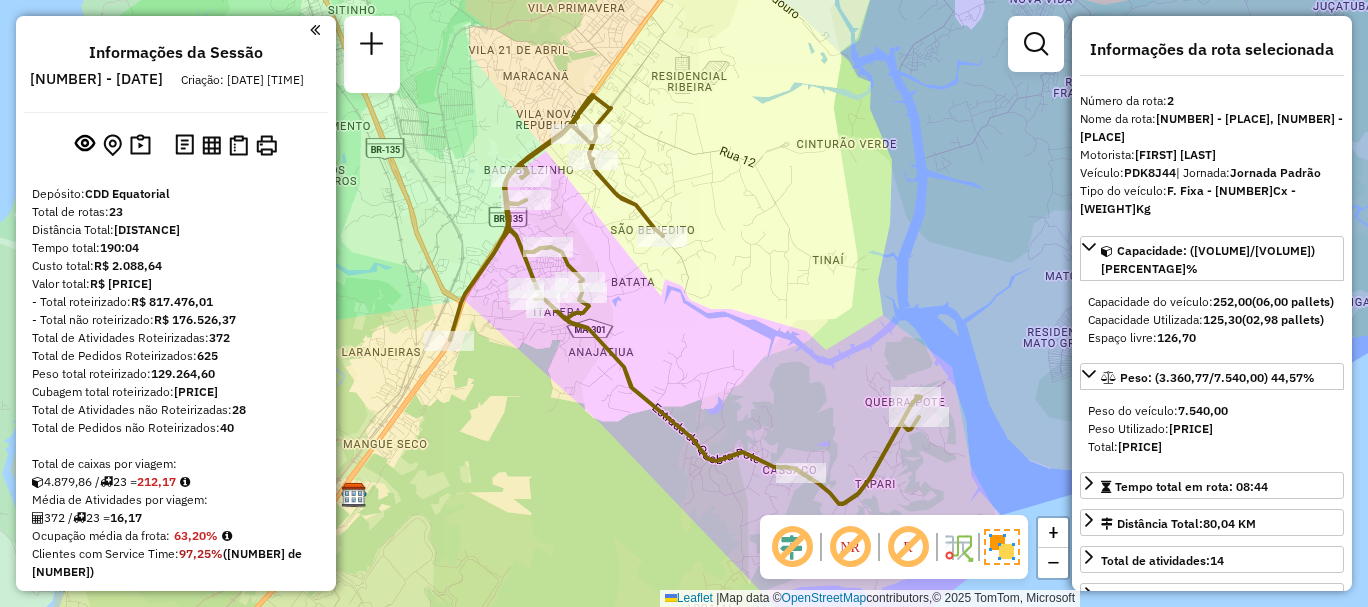 scroll, scrollTop: 1045, scrollLeft: 0, axis: vertical 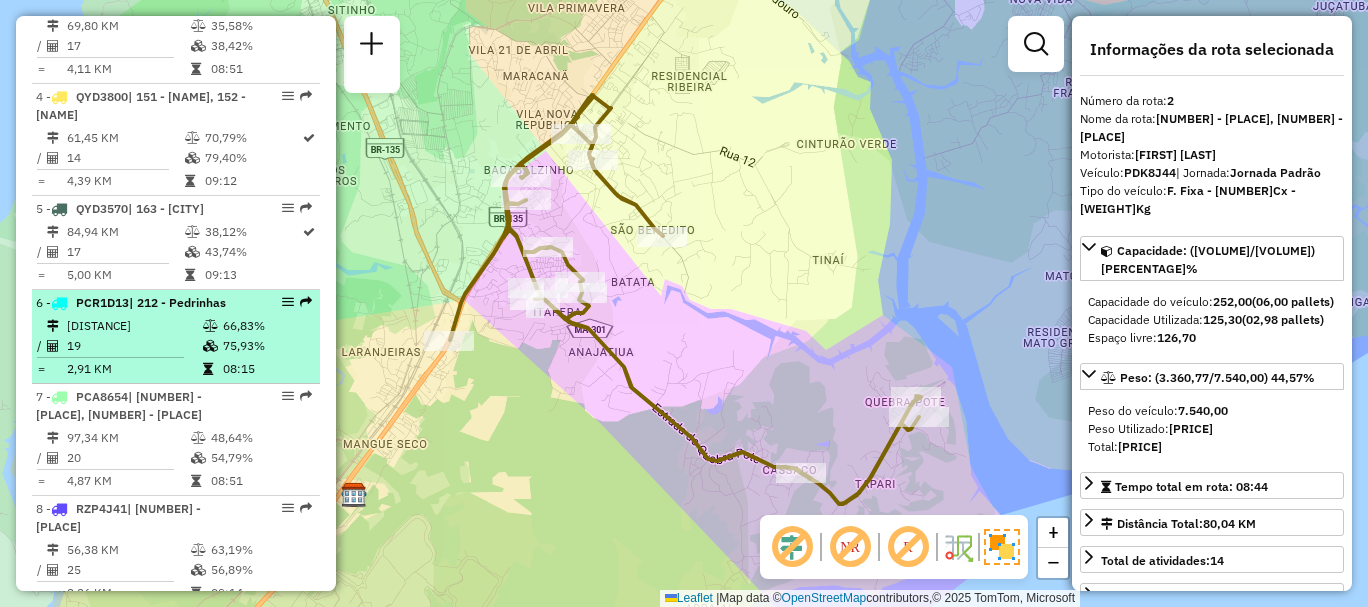 click on "6 -       PCR1D13   | 212 - Pedrinhas  55,25 KM   66,83%  /  19   75,93%     =  2,91 KM   08:15" at bounding box center (176, 337) 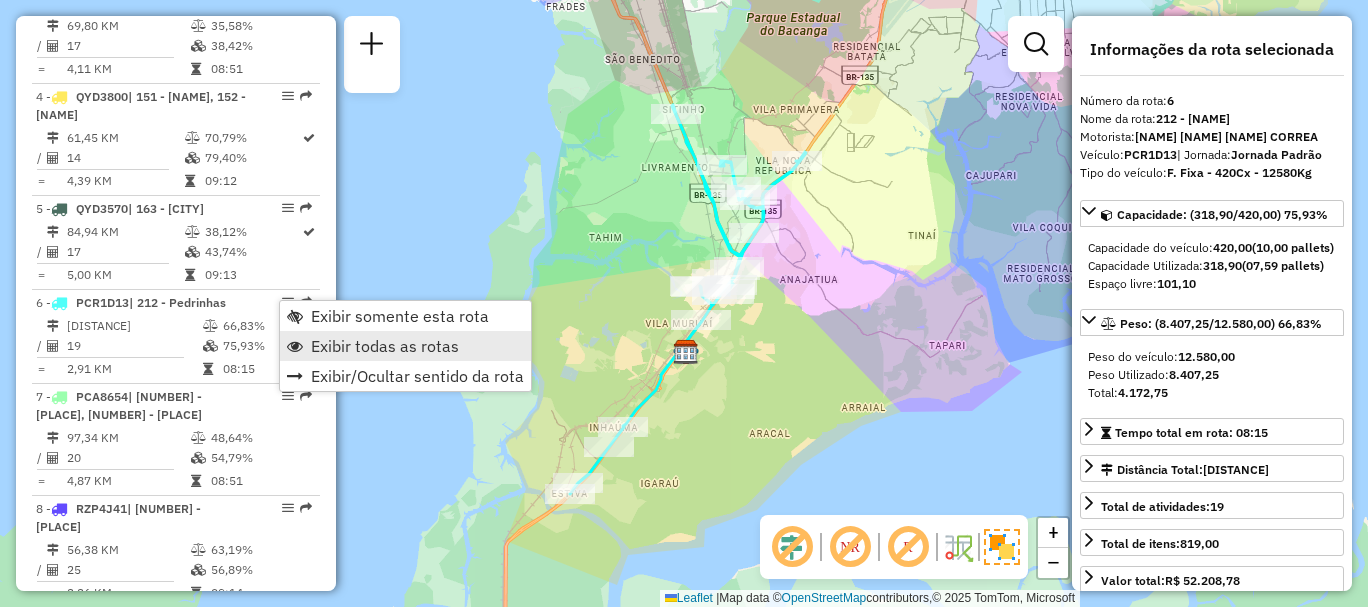 click on "Exibir todas as rotas" at bounding box center [385, 346] 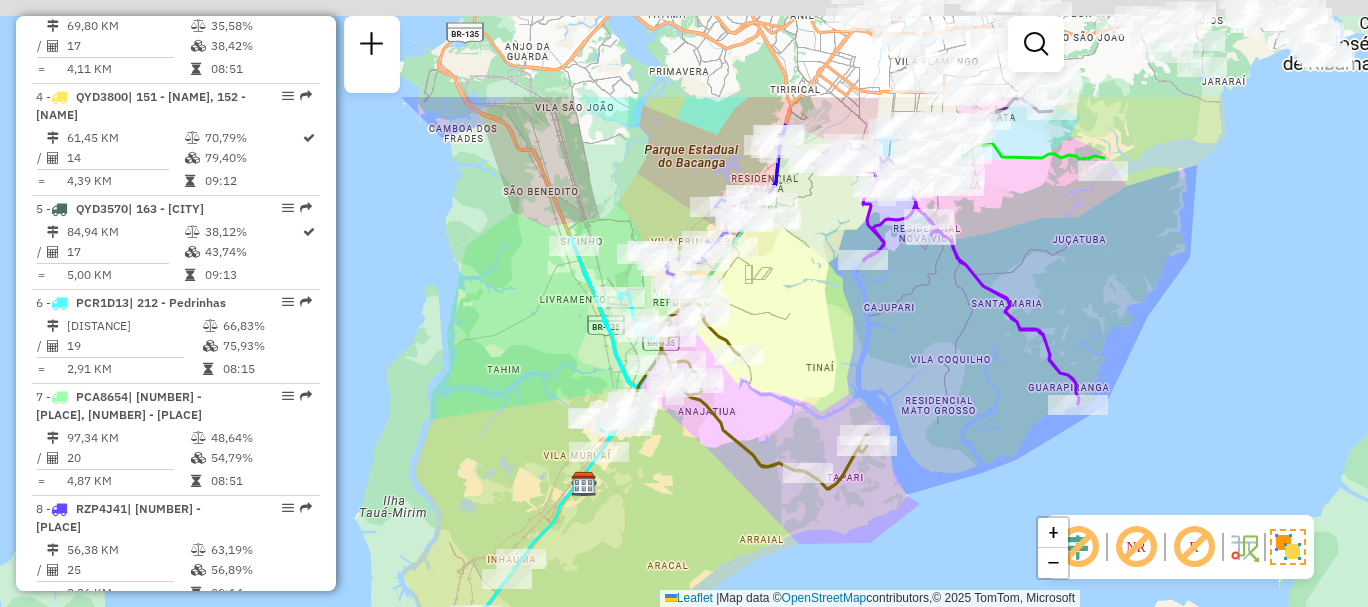 drag, startPoint x: 866, startPoint y: 117, endPoint x: 754, endPoint y: 305, distance: 218.83327 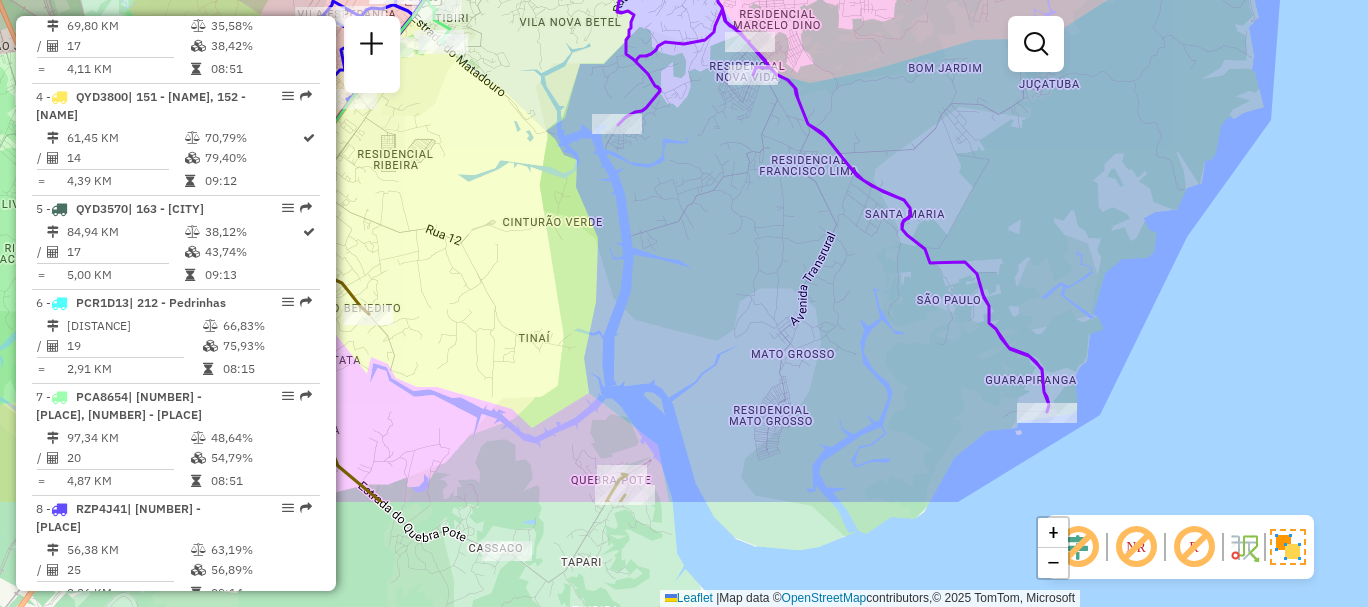 drag, startPoint x: 1156, startPoint y: 349, endPoint x: 959, endPoint y: 184, distance: 256.97083 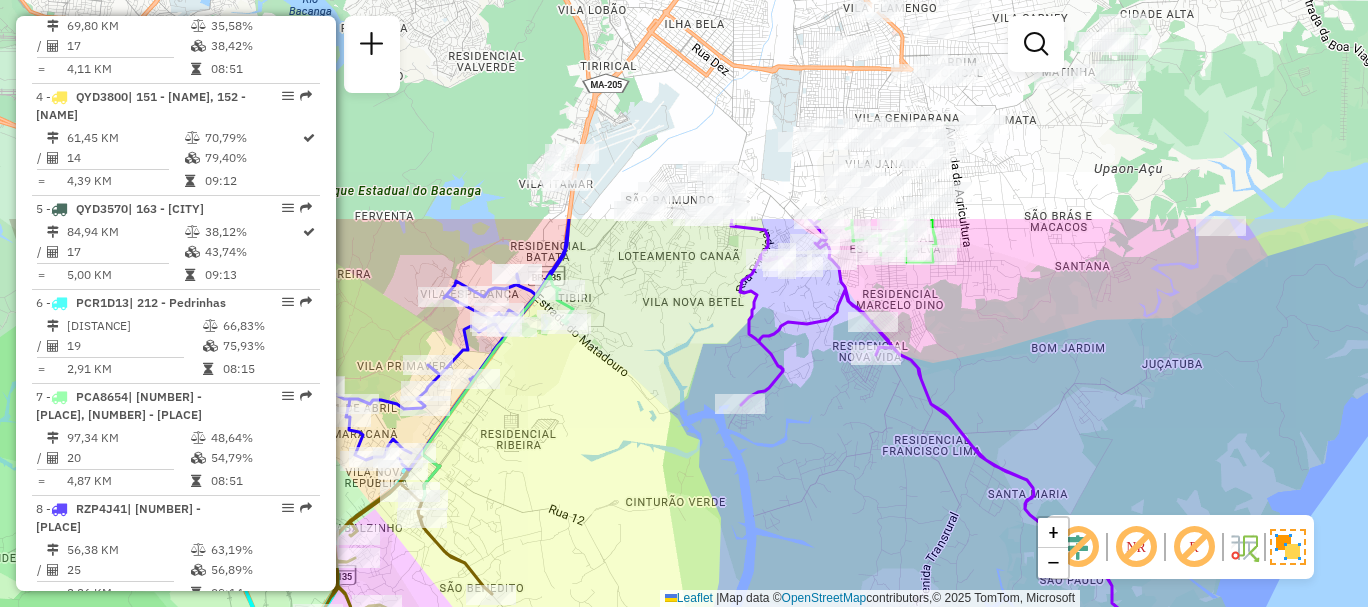 drag, startPoint x: 732, startPoint y: 240, endPoint x: 873, endPoint y: 538, distance: 329.67407 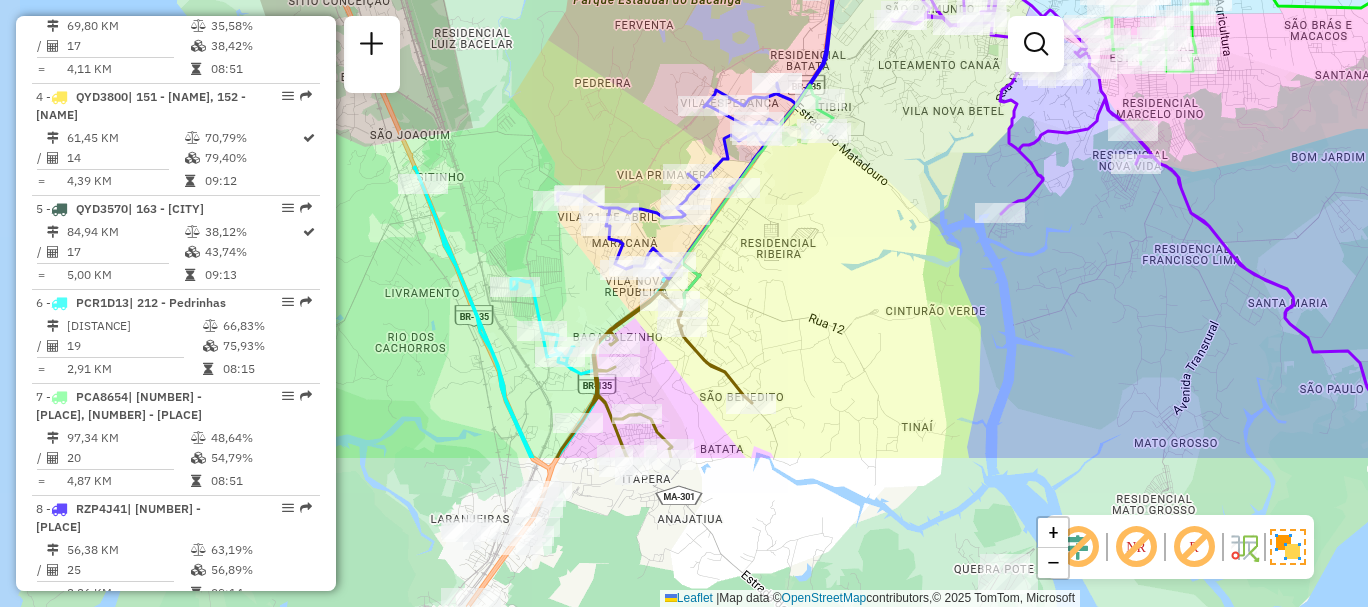 drag, startPoint x: 634, startPoint y: 350, endPoint x: 876, endPoint y: 141, distance: 319.75772 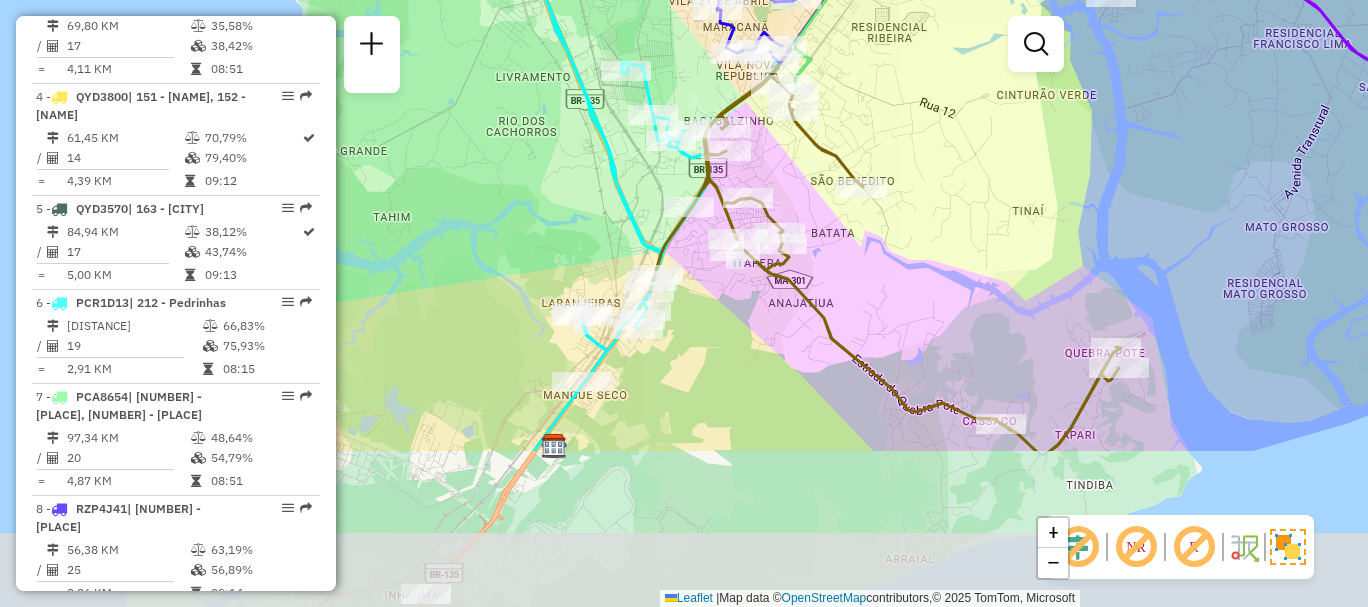 drag, startPoint x: 797, startPoint y: 404, endPoint x: 912, endPoint y: 180, distance: 251.79555 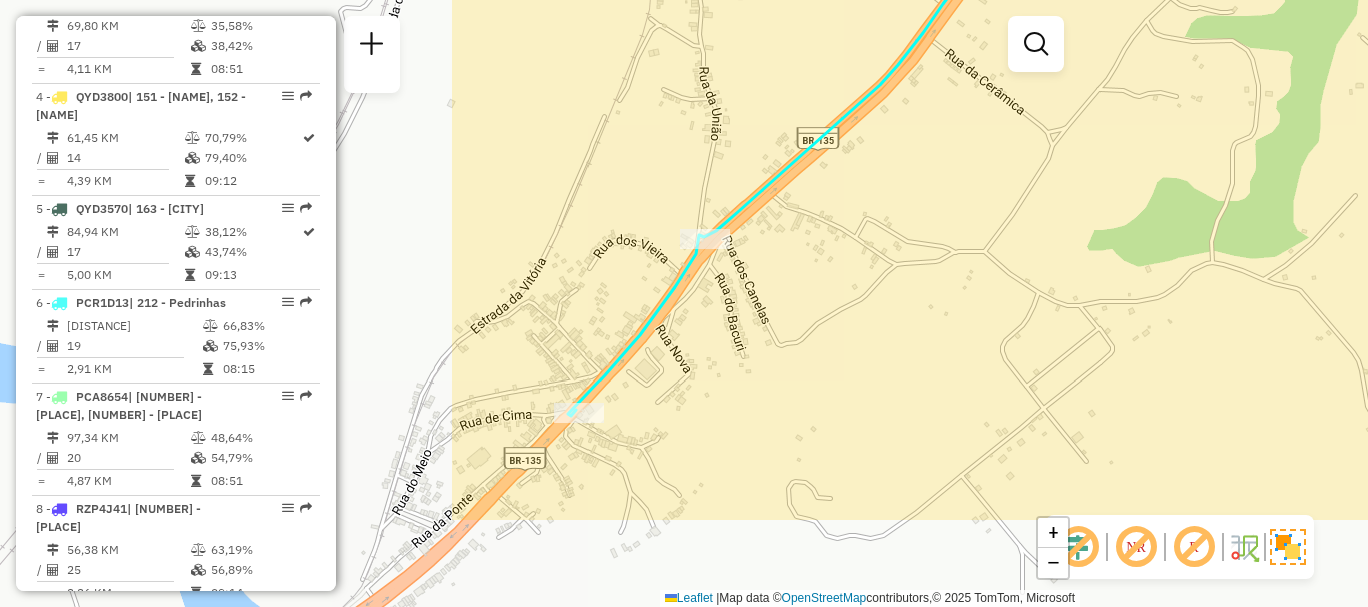 drag, startPoint x: 648, startPoint y: 453, endPoint x: 1196, endPoint y: 349, distance: 557.7813 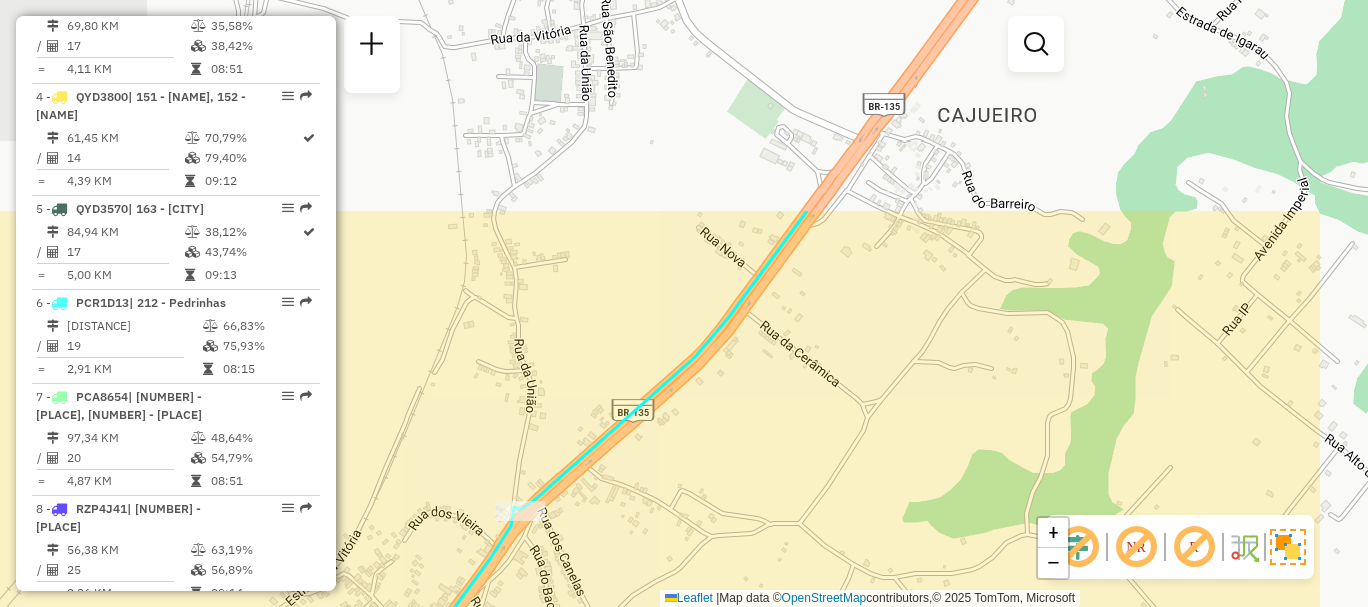 drag, startPoint x: 865, startPoint y: 217, endPoint x: 661, endPoint y: 519, distance: 364.4448 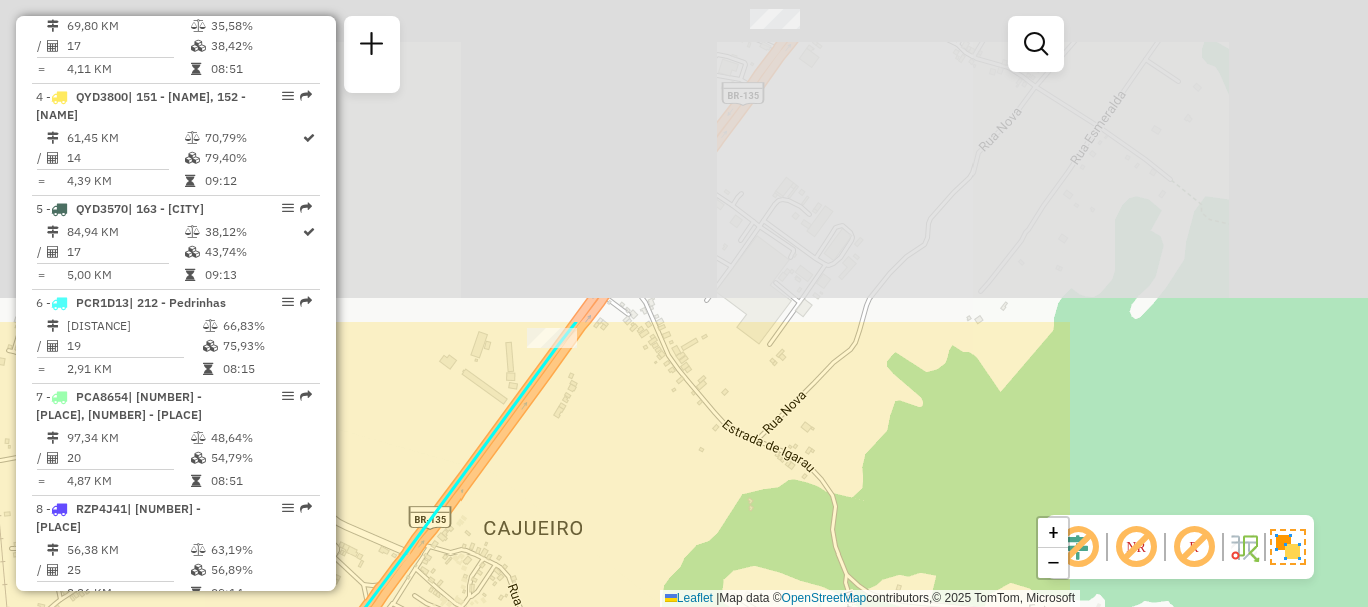 drag, startPoint x: 974, startPoint y: 163, endPoint x: 539, endPoint y: 546, distance: 579.5809 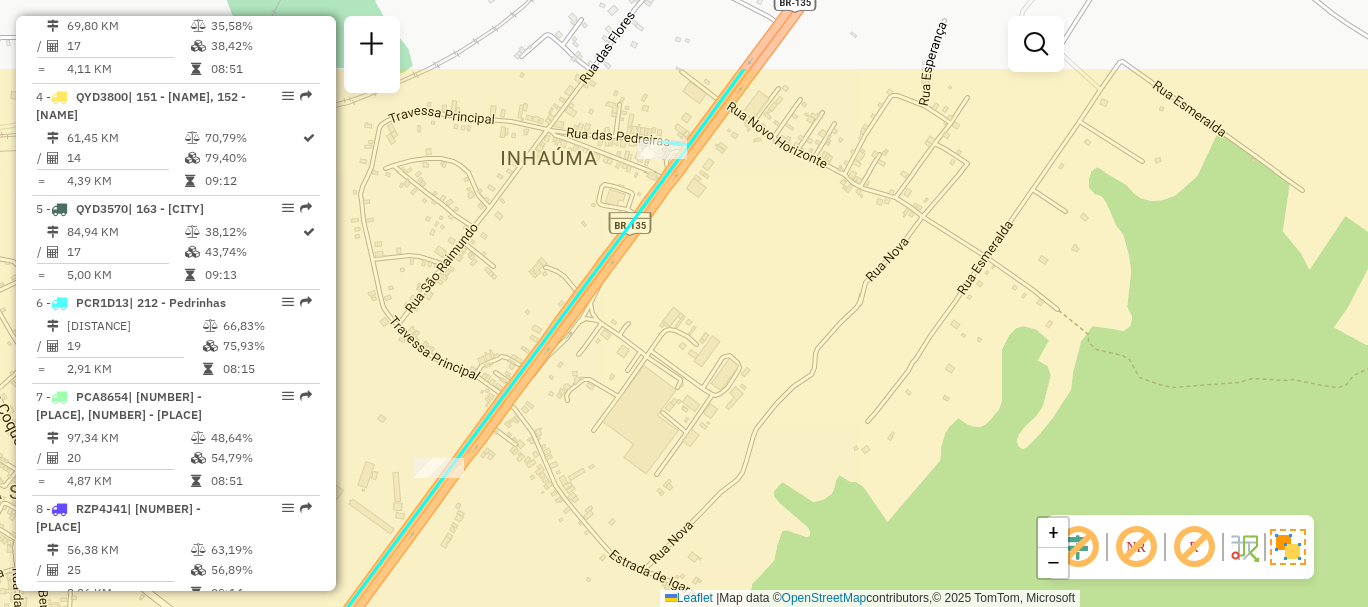drag, startPoint x: 725, startPoint y: 223, endPoint x: 592, endPoint y: 383, distance: 208.06009 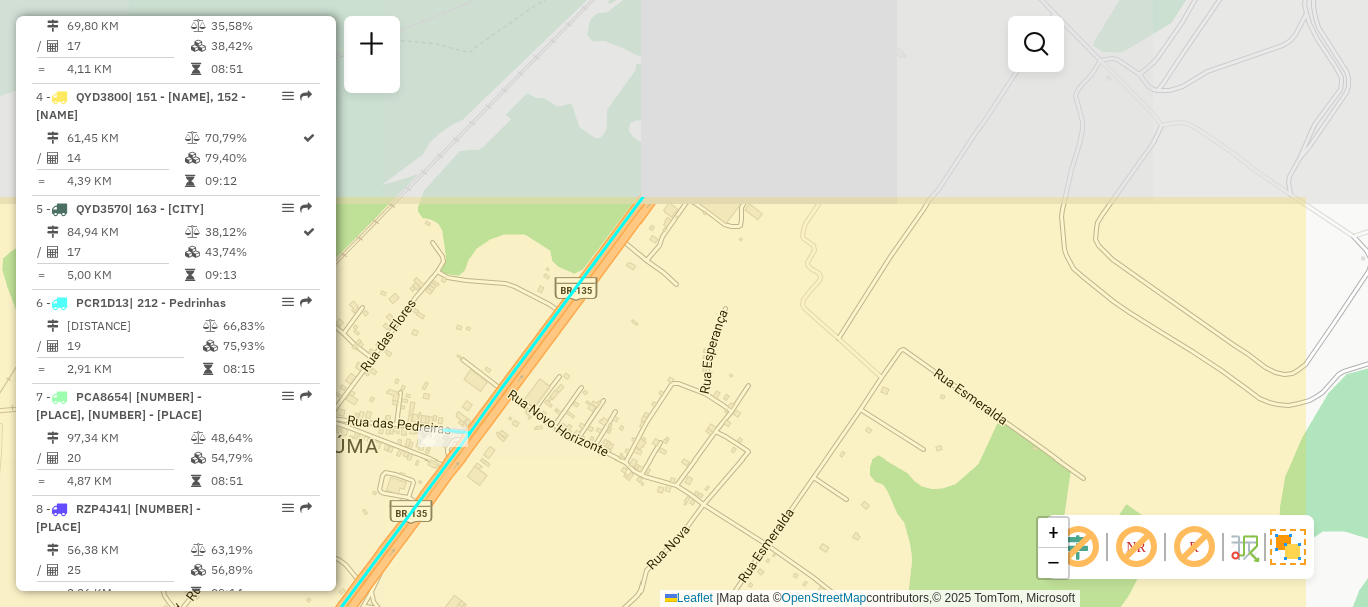 drag, startPoint x: 746, startPoint y: 141, endPoint x: 547, endPoint y: 400, distance: 326.6221 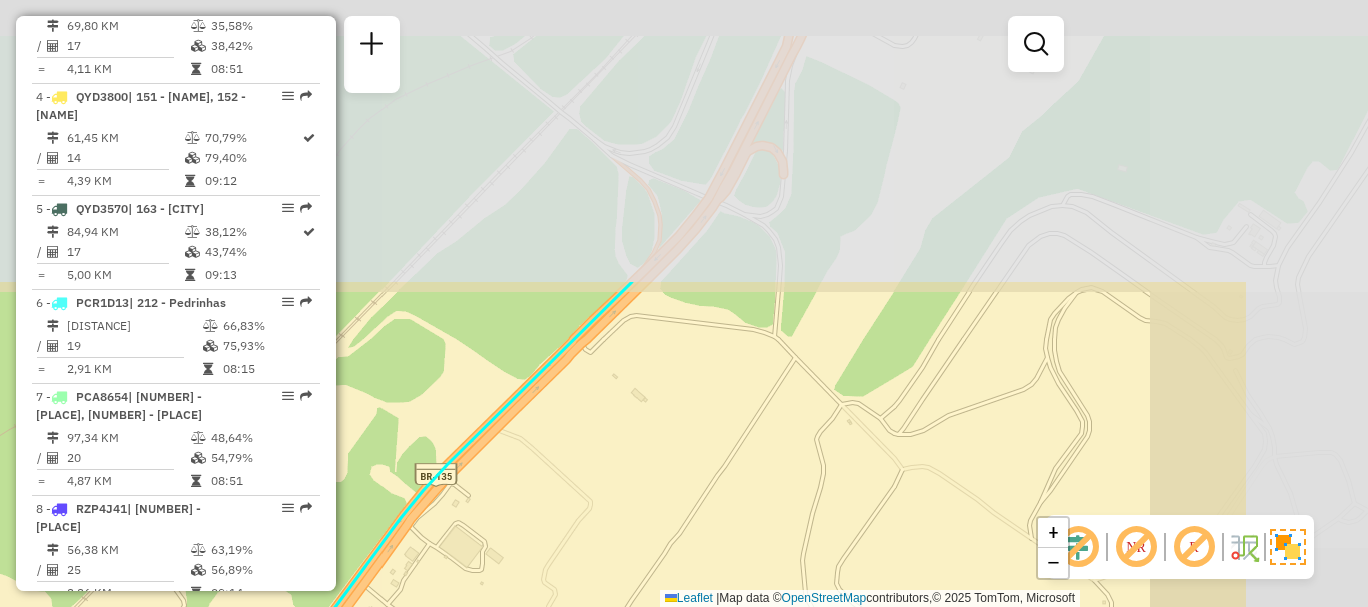 drag, startPoint x: 697, startPoint y: 202, endPoint x: 435, endPoint y: 555, distance: 439.6055 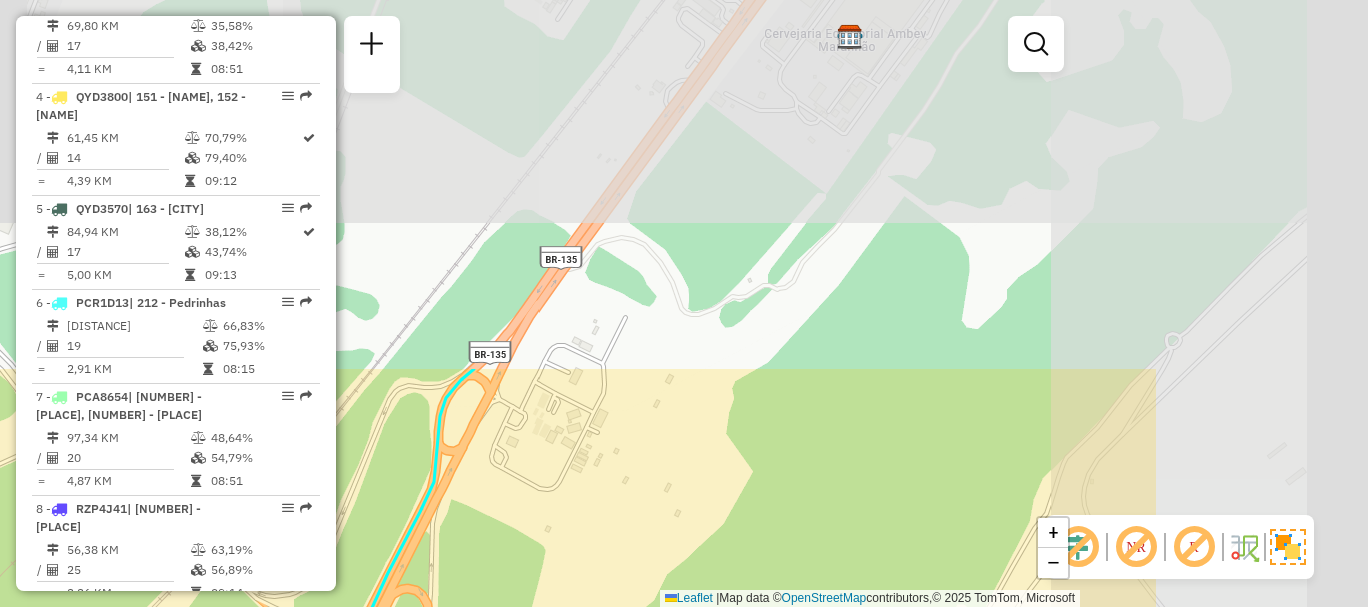 drag, startPoint x: 738, startPoint y: 208, endPoint x: 388, endPoint y: 639, distance: 555.2126 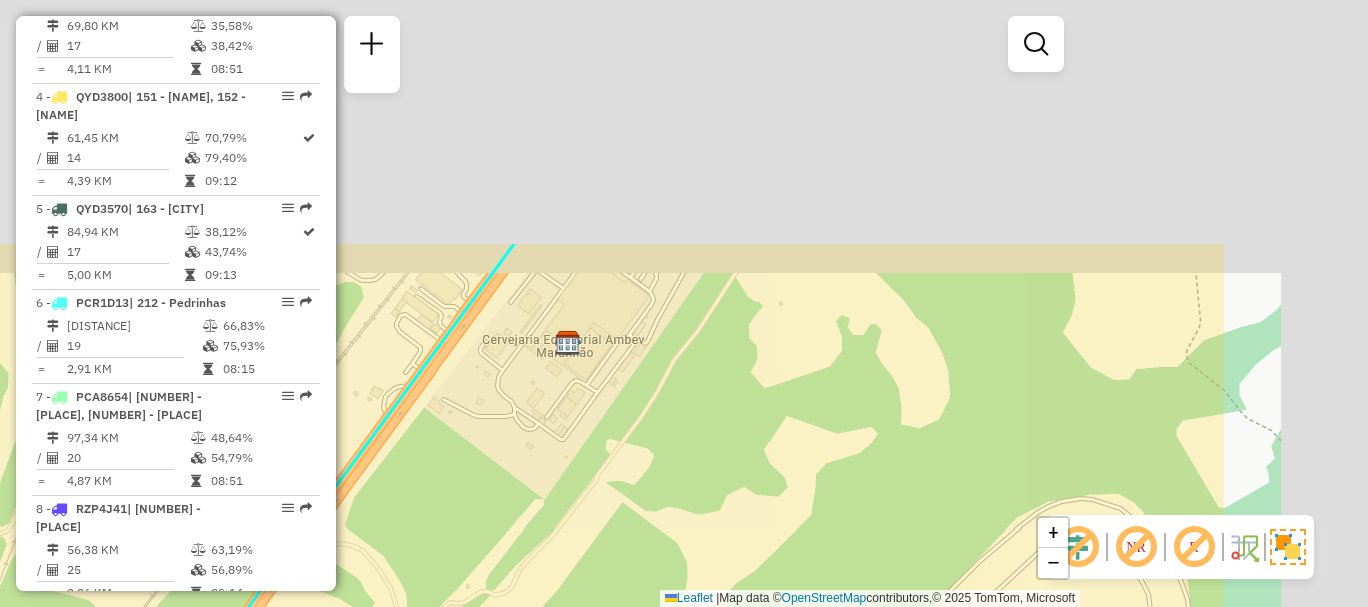 drag, startPoint x: 644, startPoint y: 289, endPoint x: 361, endPoint y: 595, distance: 416.8033 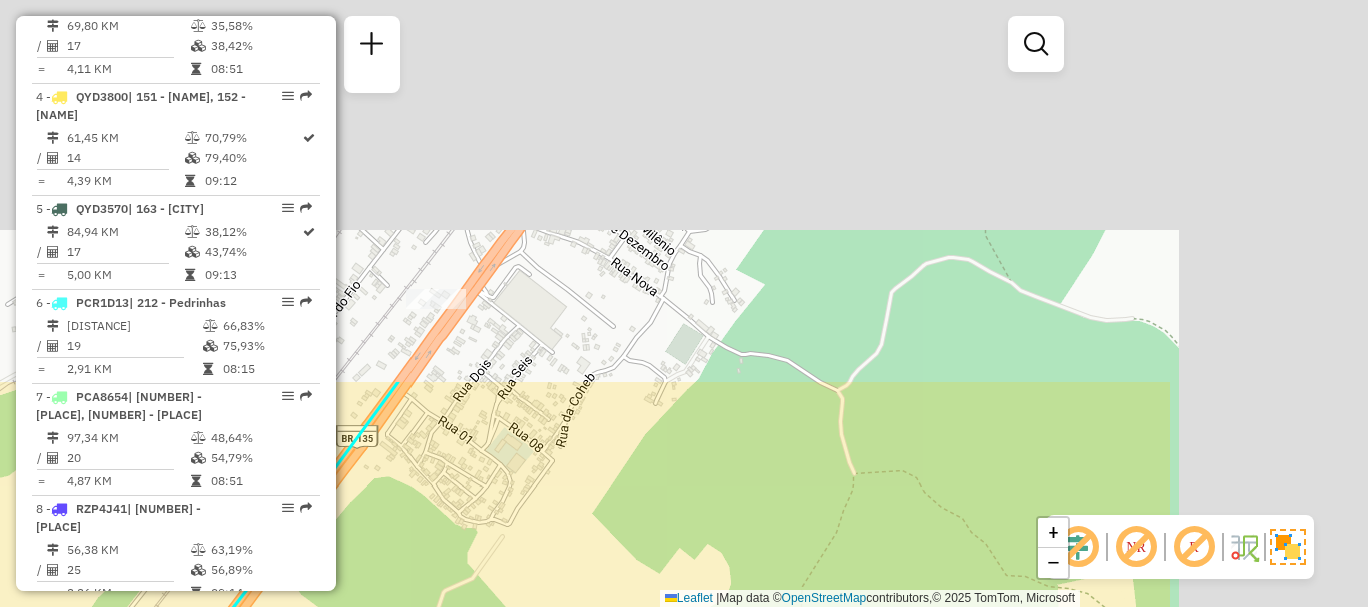 drag, startPoint x: 603, startPoint y: 203, endPoint x: 267, endPoint y: 646, distance: 556.0081 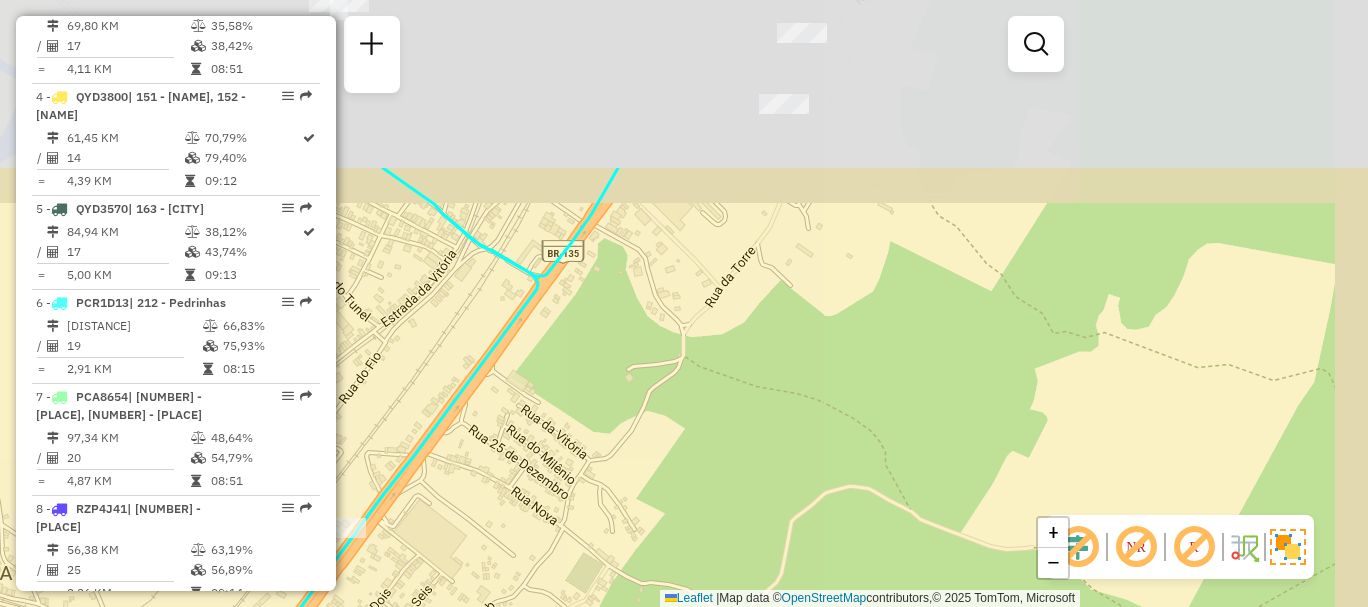 drag, startPoint x: 593, startPoint y: 279, endPoint x: 484, endPoint y: 534, distance: 277.3193 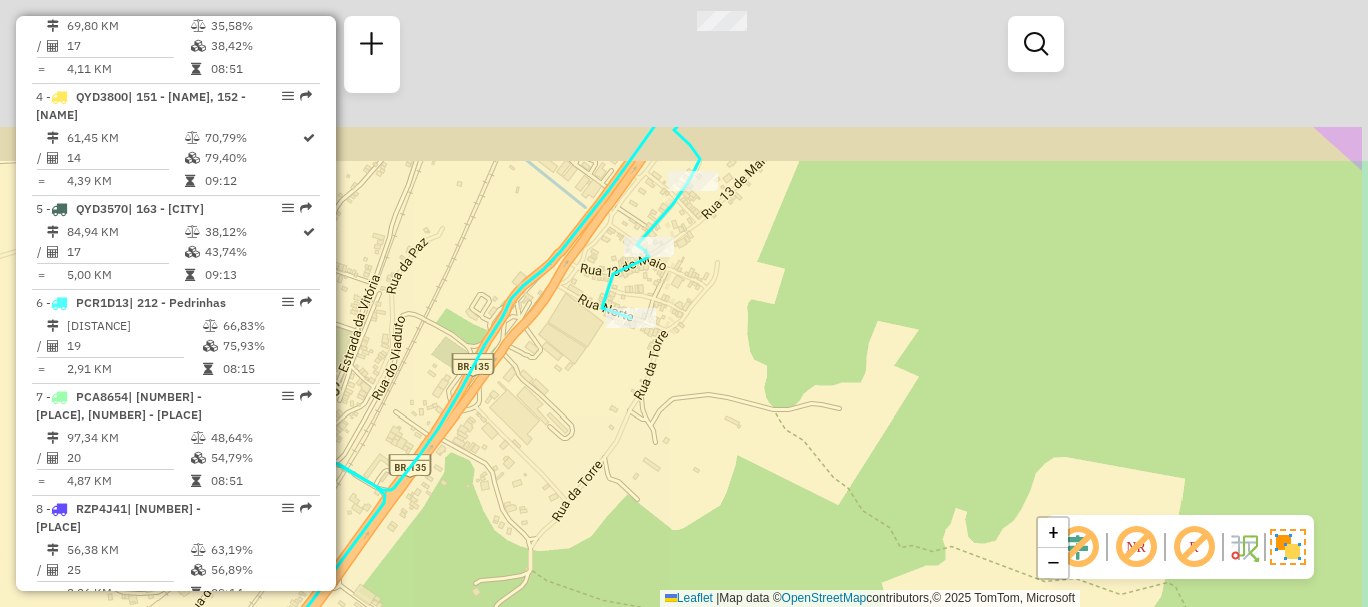 drag, startPoint x: 640, startPoint y: 296, endPoint x: 480, endPoint y: 512, distance: 268.80475 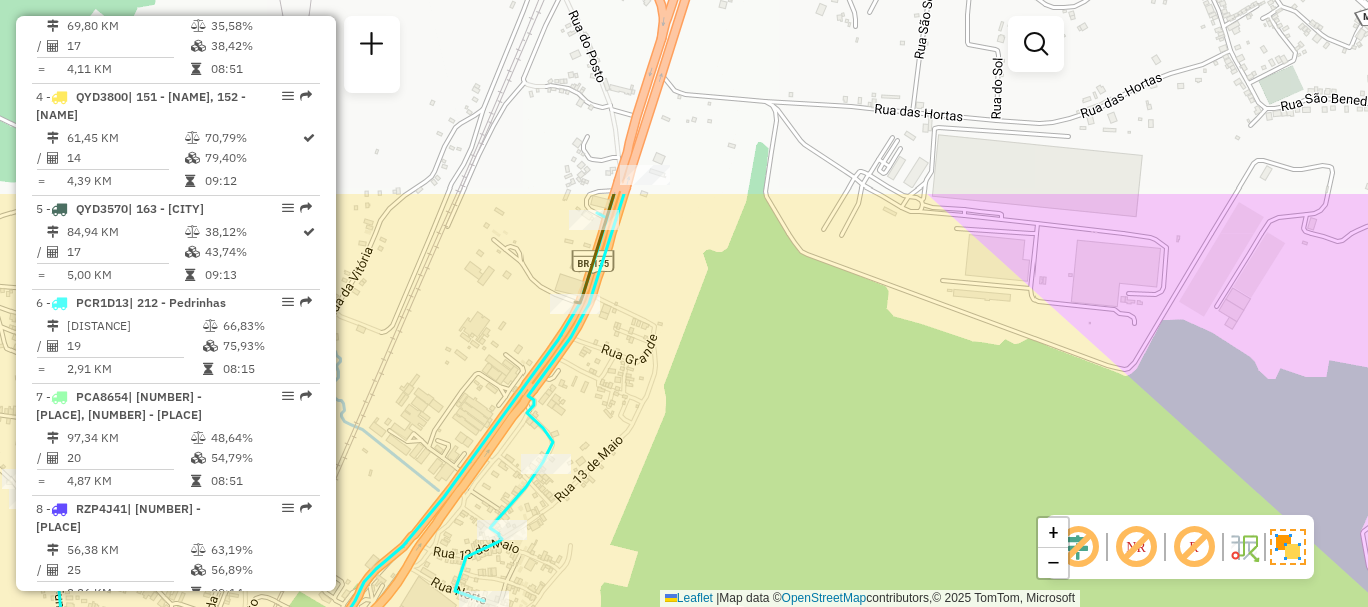 drag, startPoint x: 739, startPoint y: 273, endPoint x: 609, endPoint y: 528, distance: 286.22543 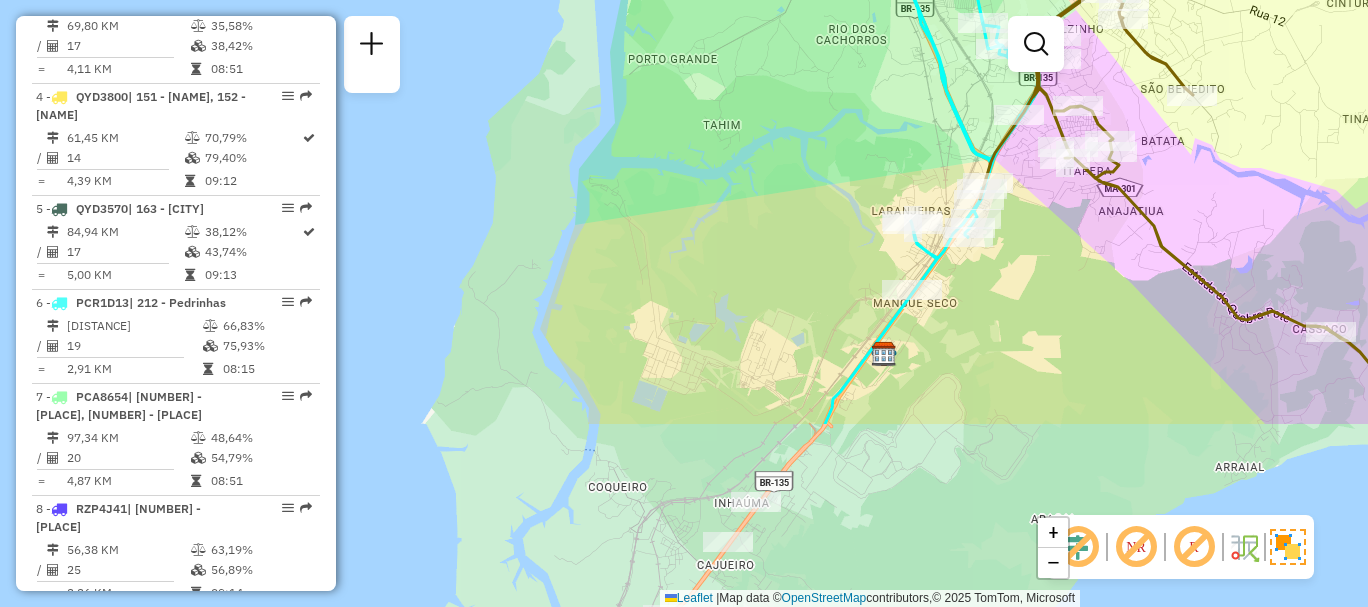 drag, startPoint x: 517, startPoint y: 386, endPoint x: 870, endPoint y: 143, distance: 428.55338 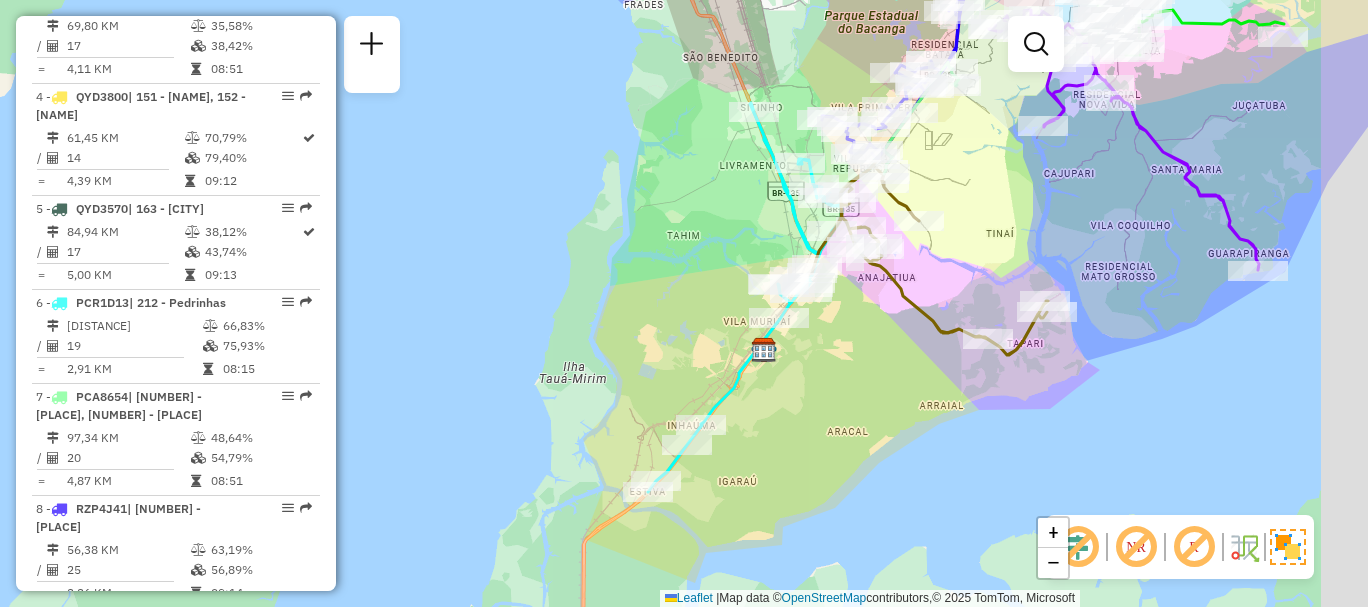 drag, startPoint x: 879, startPoint y: 392, endPoint x: 786, endPoint y: 446, distance: 107.54069 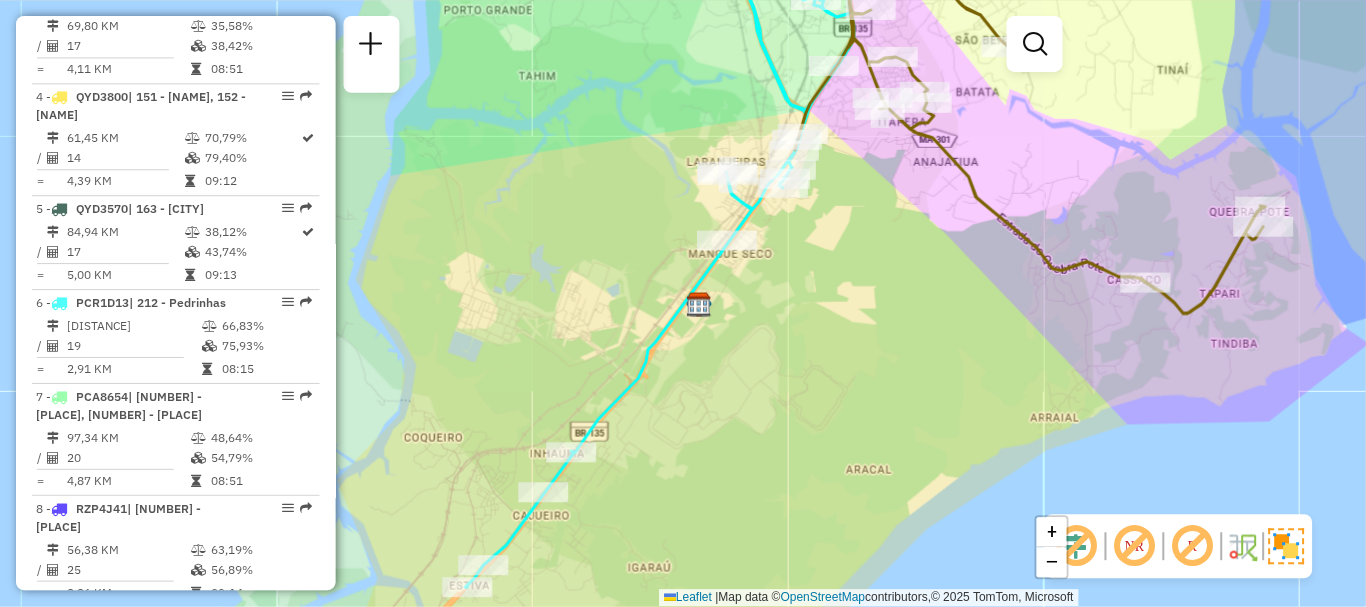 scroll, scrollTop: 2671, scrollLeft: 0, axis: vertical 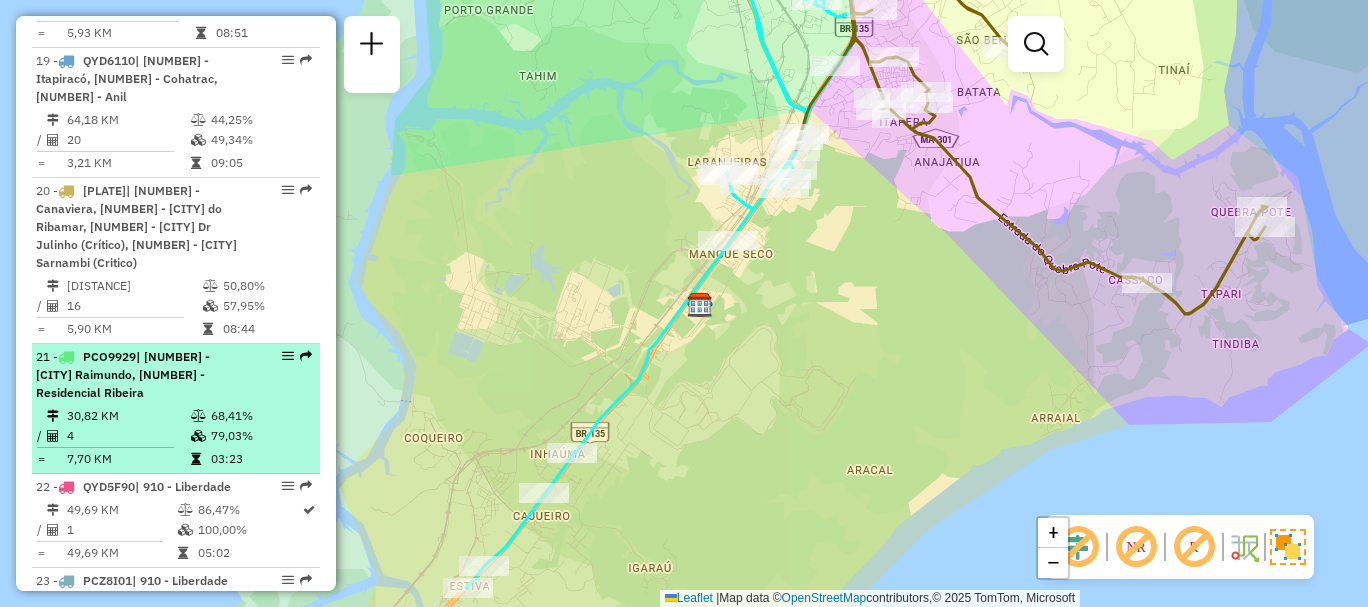 click on "4" at bounding box center [128, 436] 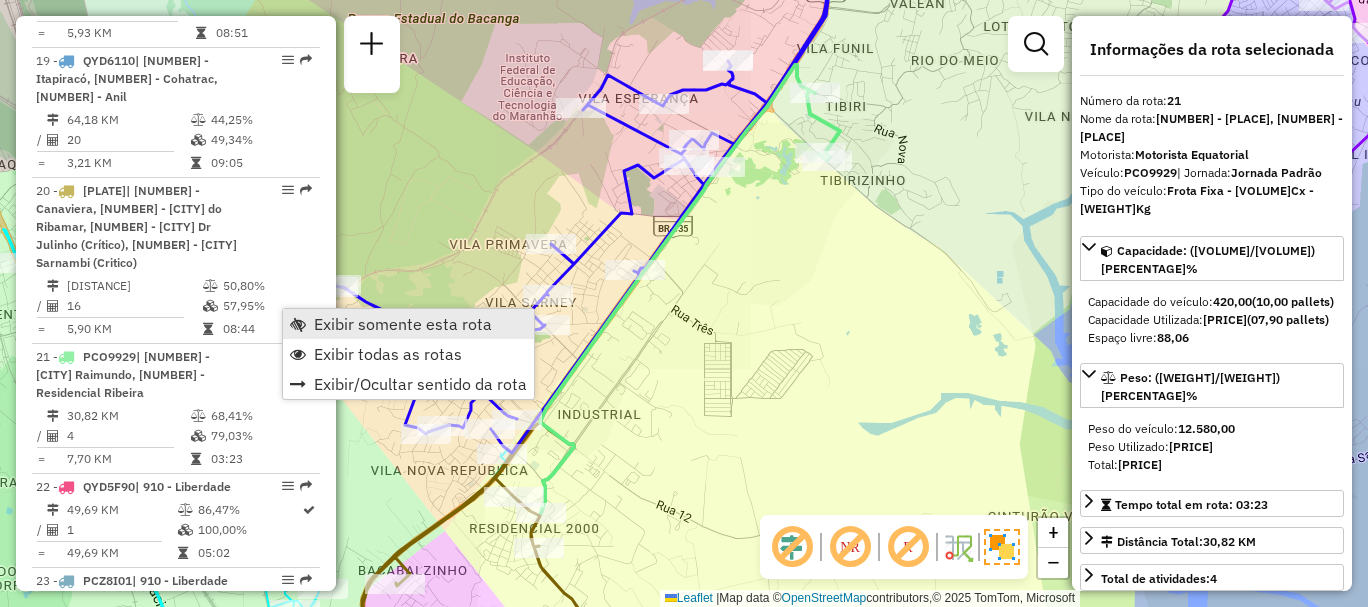 click at bounding box center (298, 324) 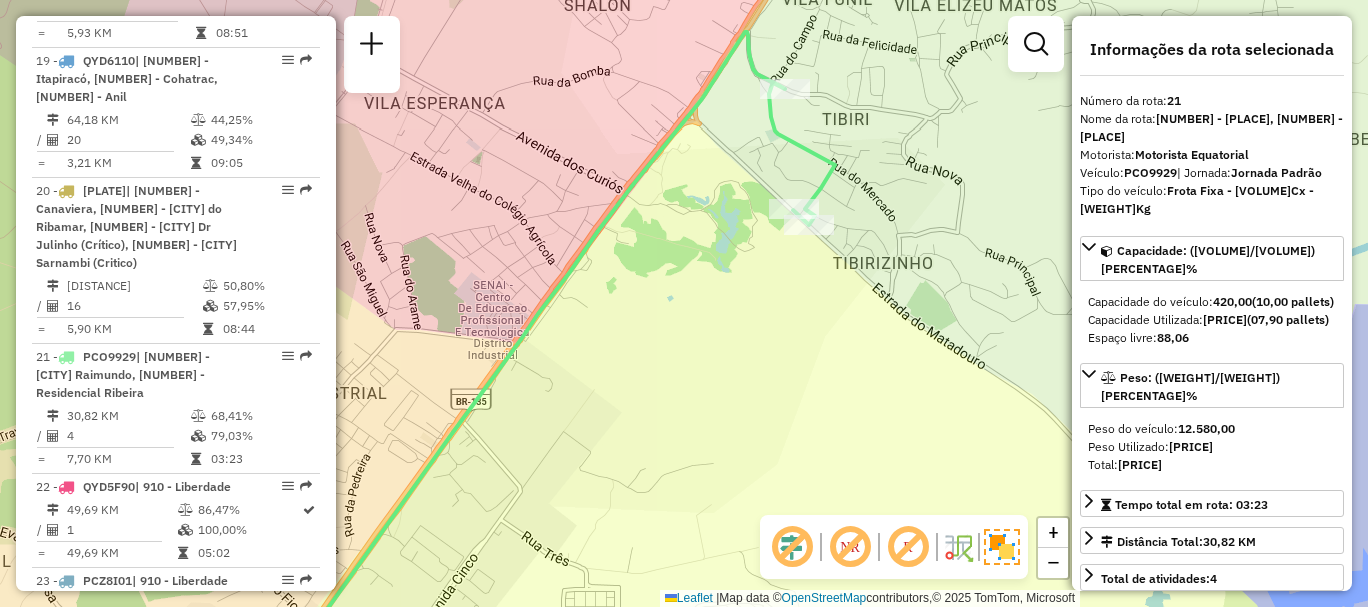 drag, startPoint x: 863, startPoint y: 190, endPoint x: 838, endPoint y: 234, distance: 50.606323 